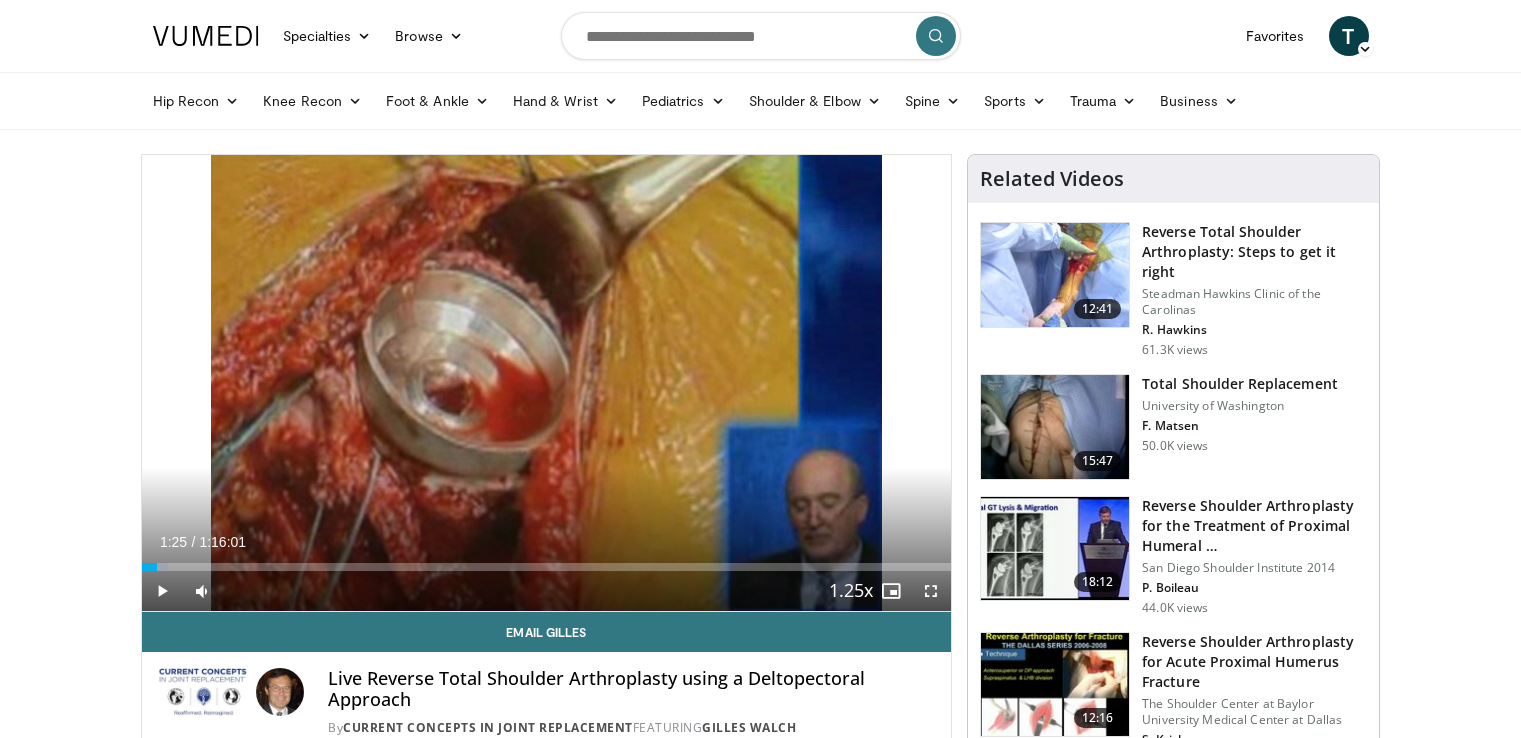 scroll, scrollTop: 0, scrollLeft: 0, axis: both 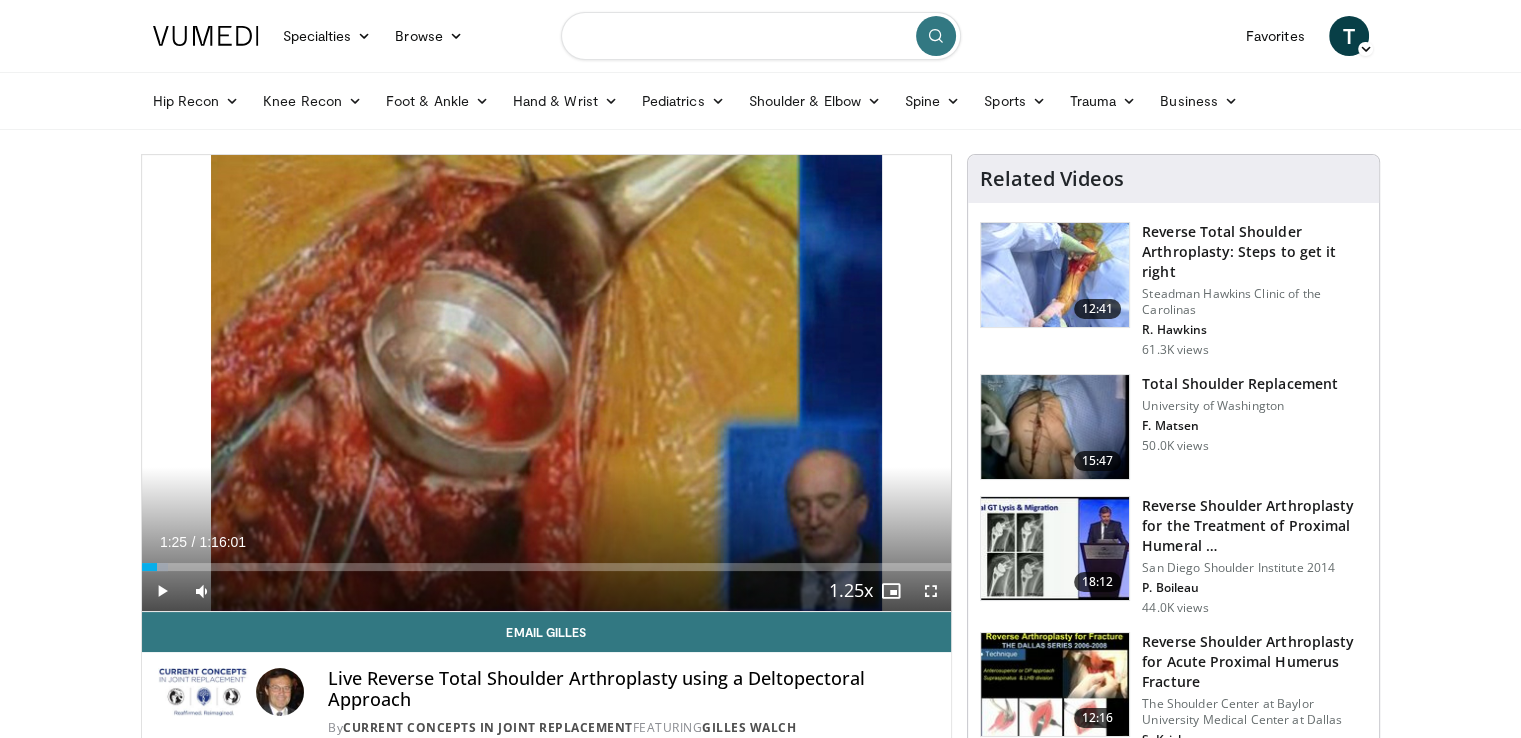 click at bounding box center (761, 36) 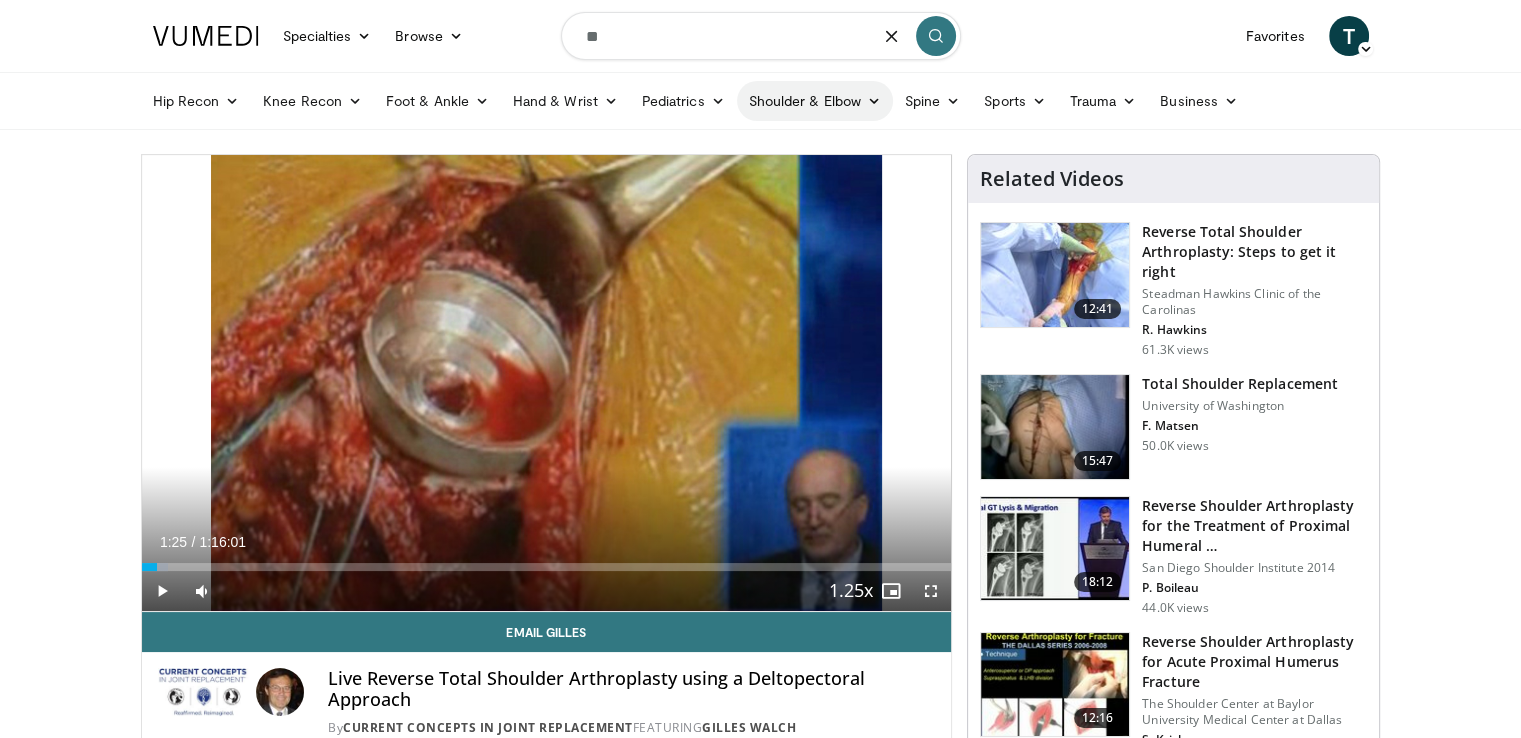 type on "*" 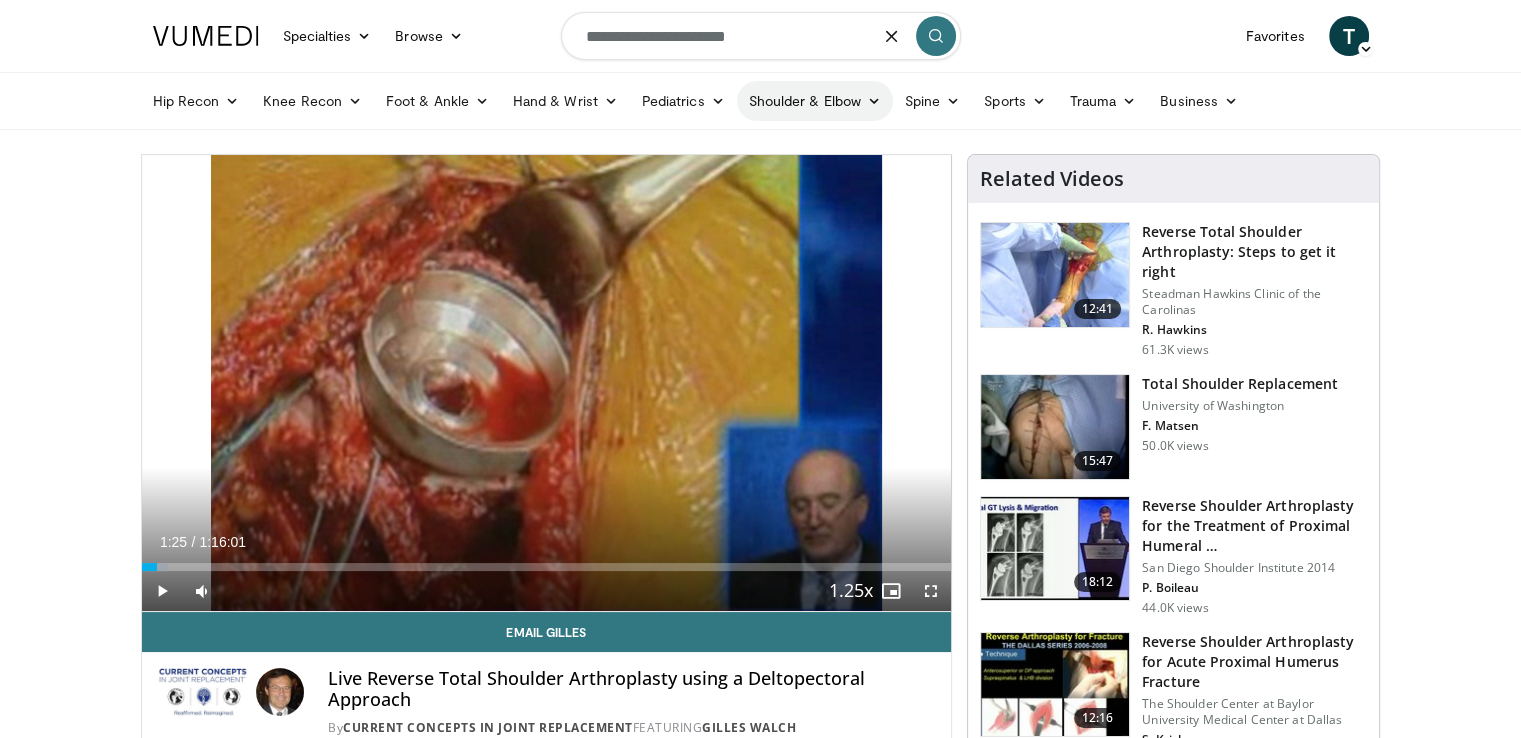 type on "**********" 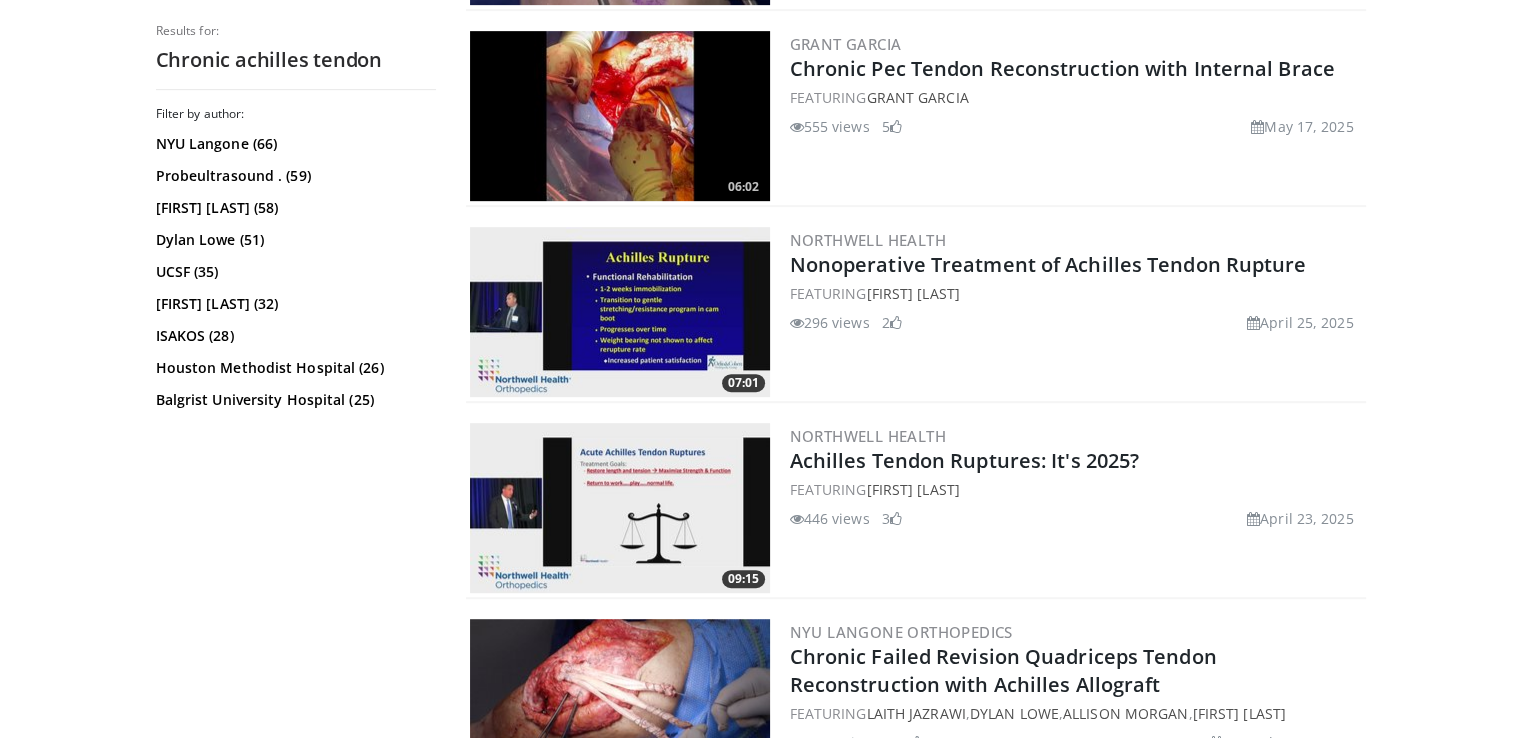 scroll, scrollTop: 1000, scrollLeft: 0, axis: vertical 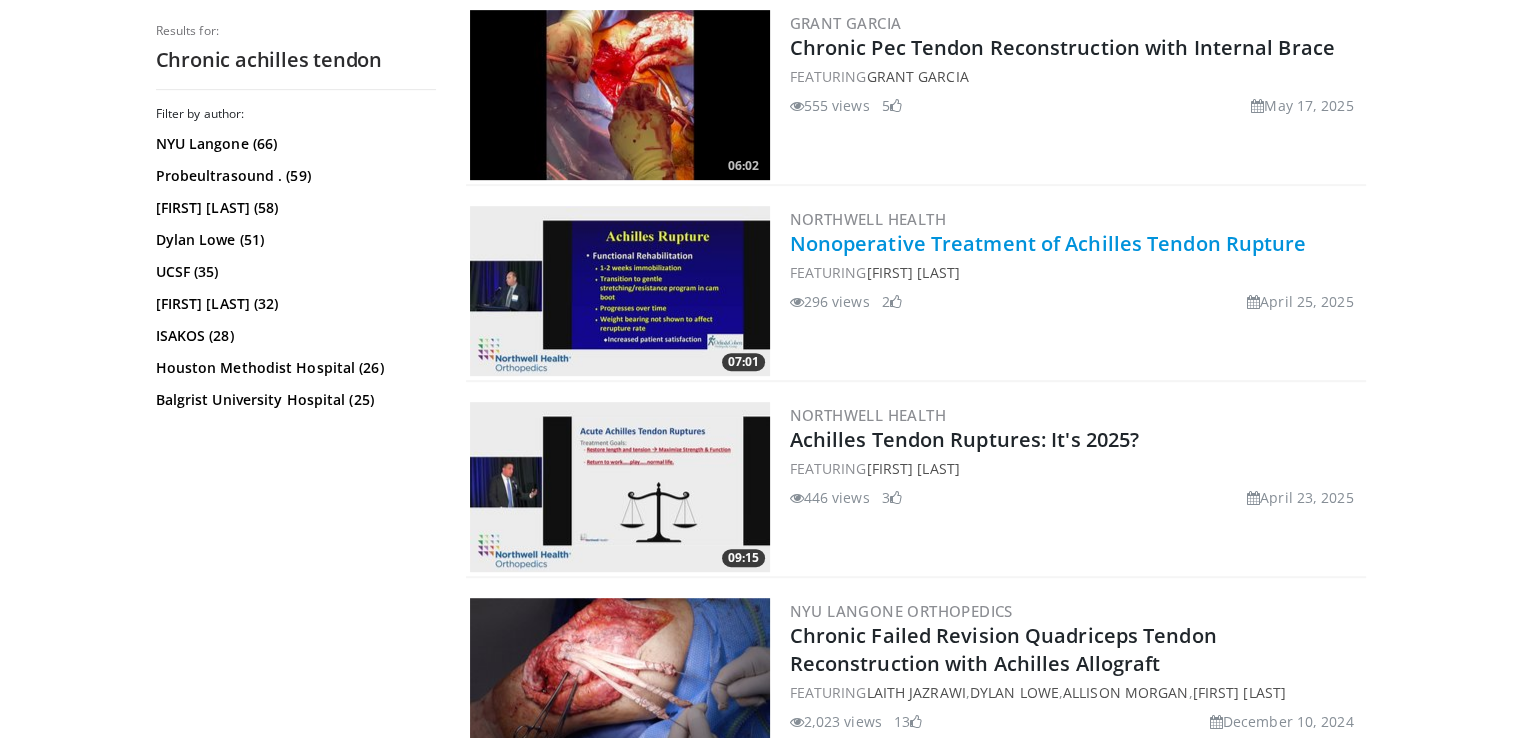 click on "Nonoperative Treatment of Achilles Tendon Rupture" at bounding box center (1048, 243) 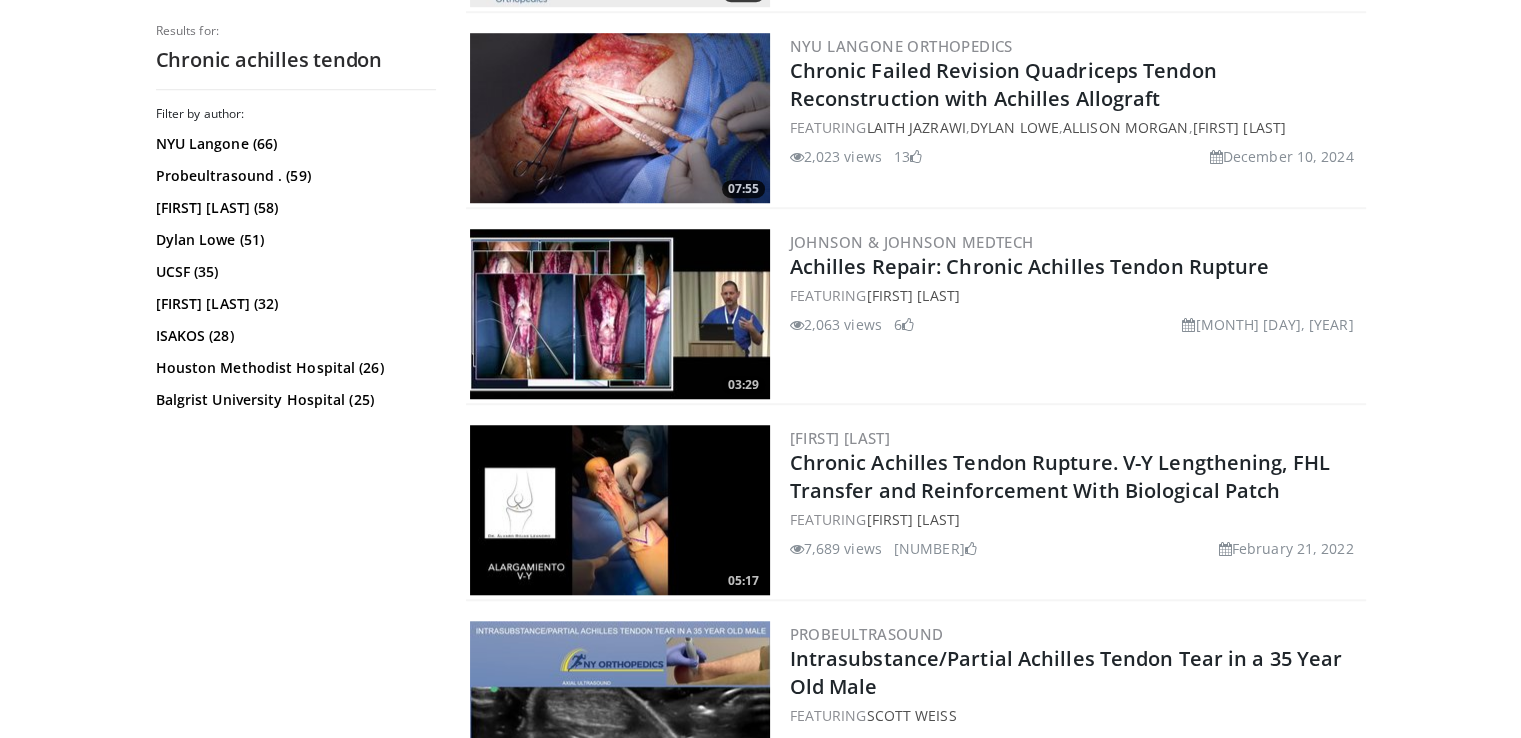 scroll, scrollTop: 1600, scrollLeft: 0, axis: vertical 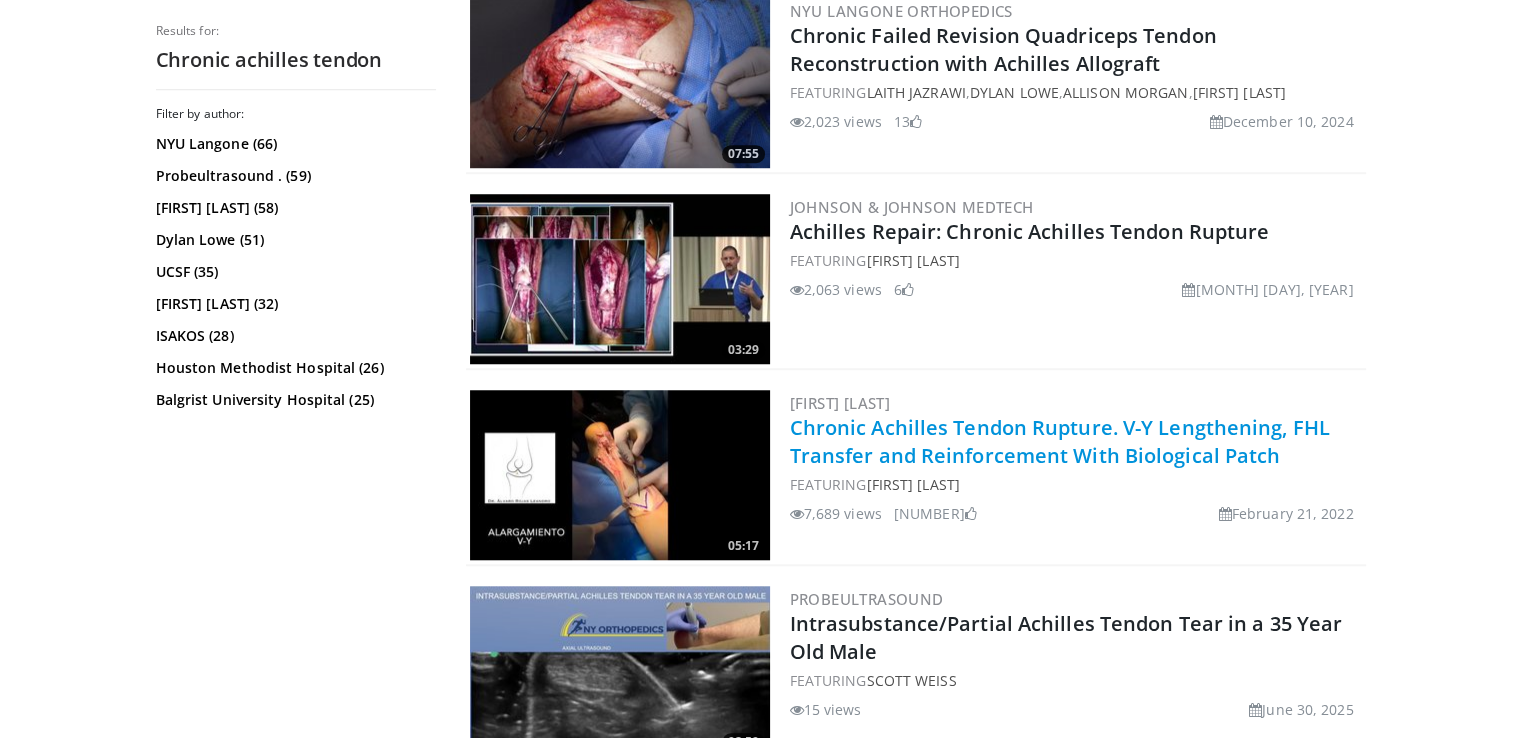 click on "Chronic Achilles Tendon Rupture. V-Y Lengthening, FHL Transfer and Reinforcement With Biological Patch" at bounding box center (1060, 441) 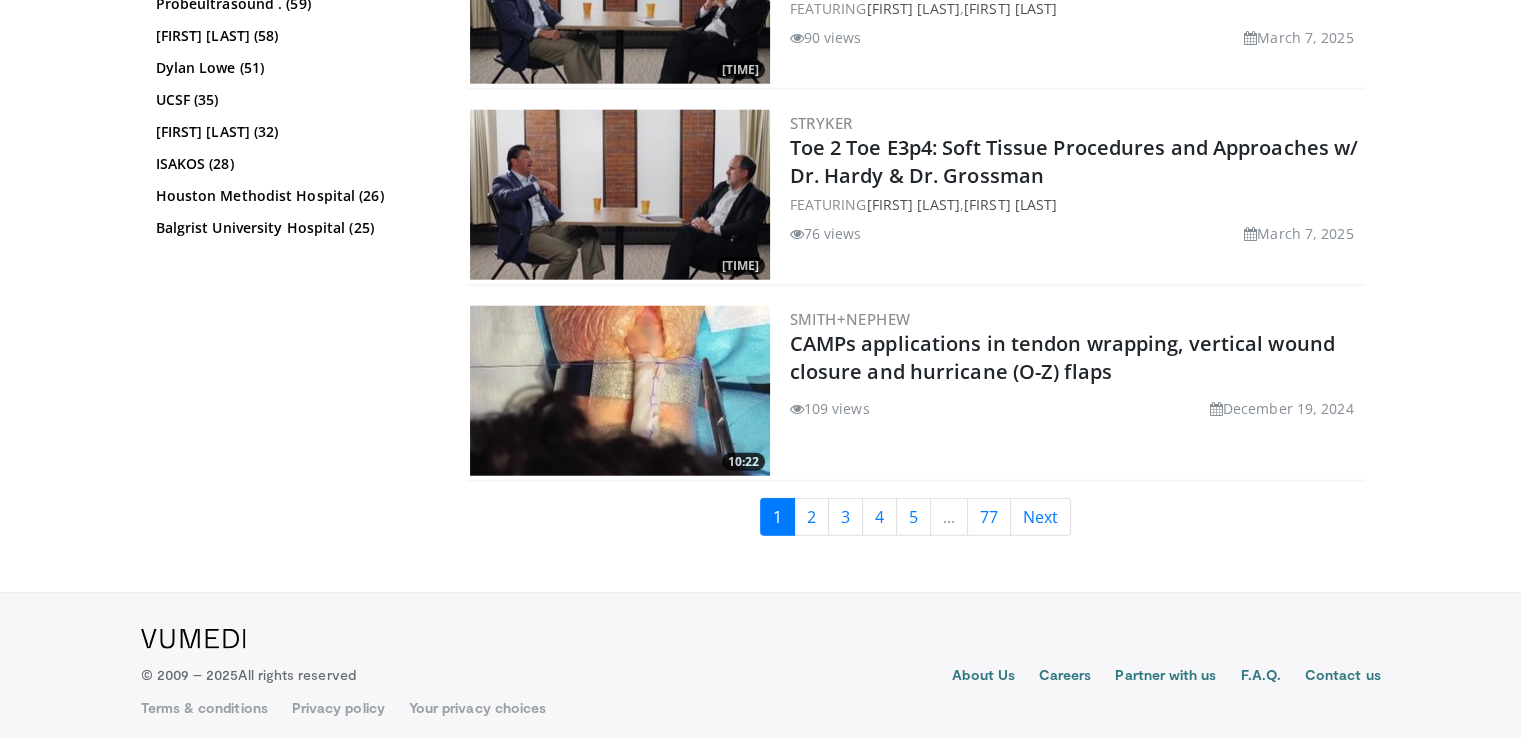 scroll, scrollTop: 5016, scrollLeft: 0, axis: vertical 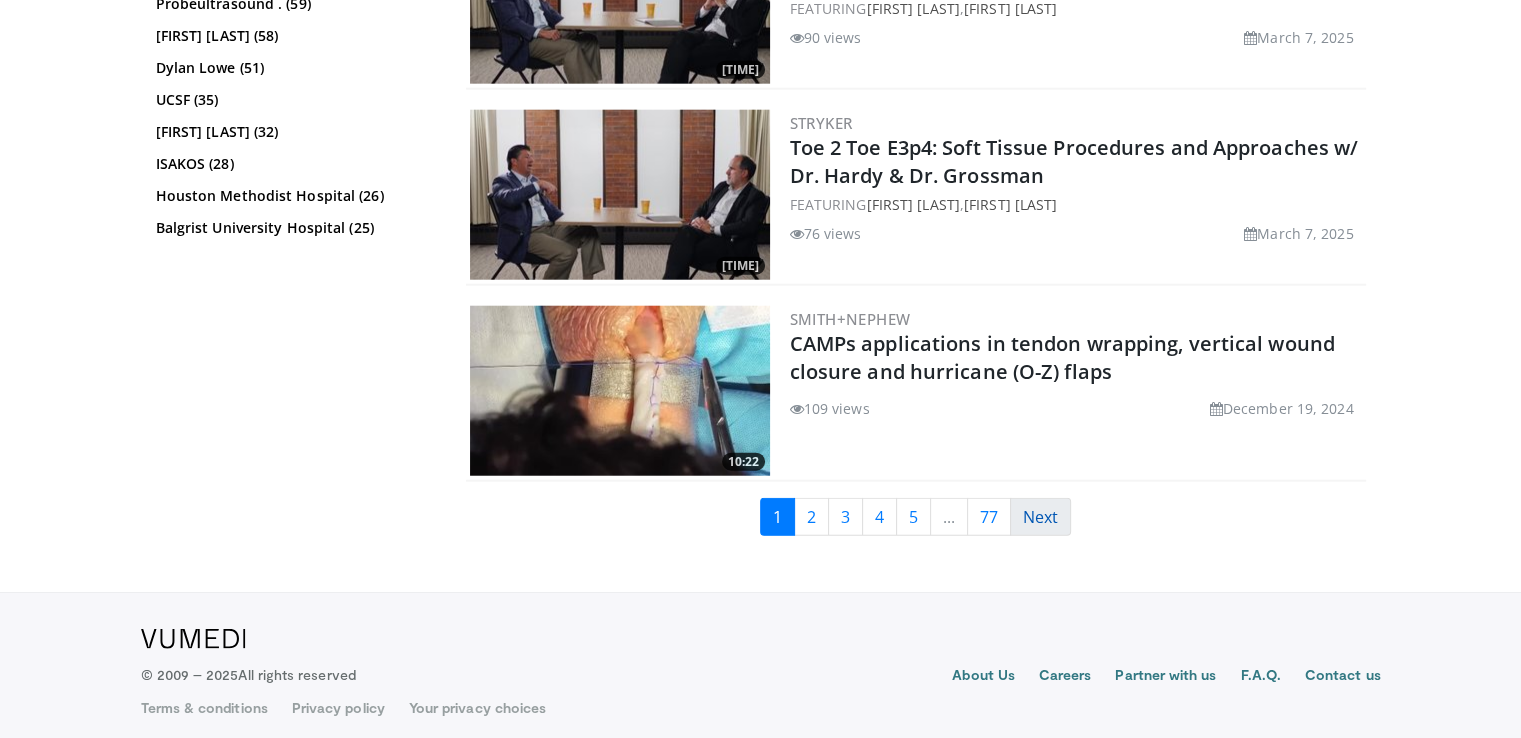 click on "Next" at bounding box center [1040, 517] 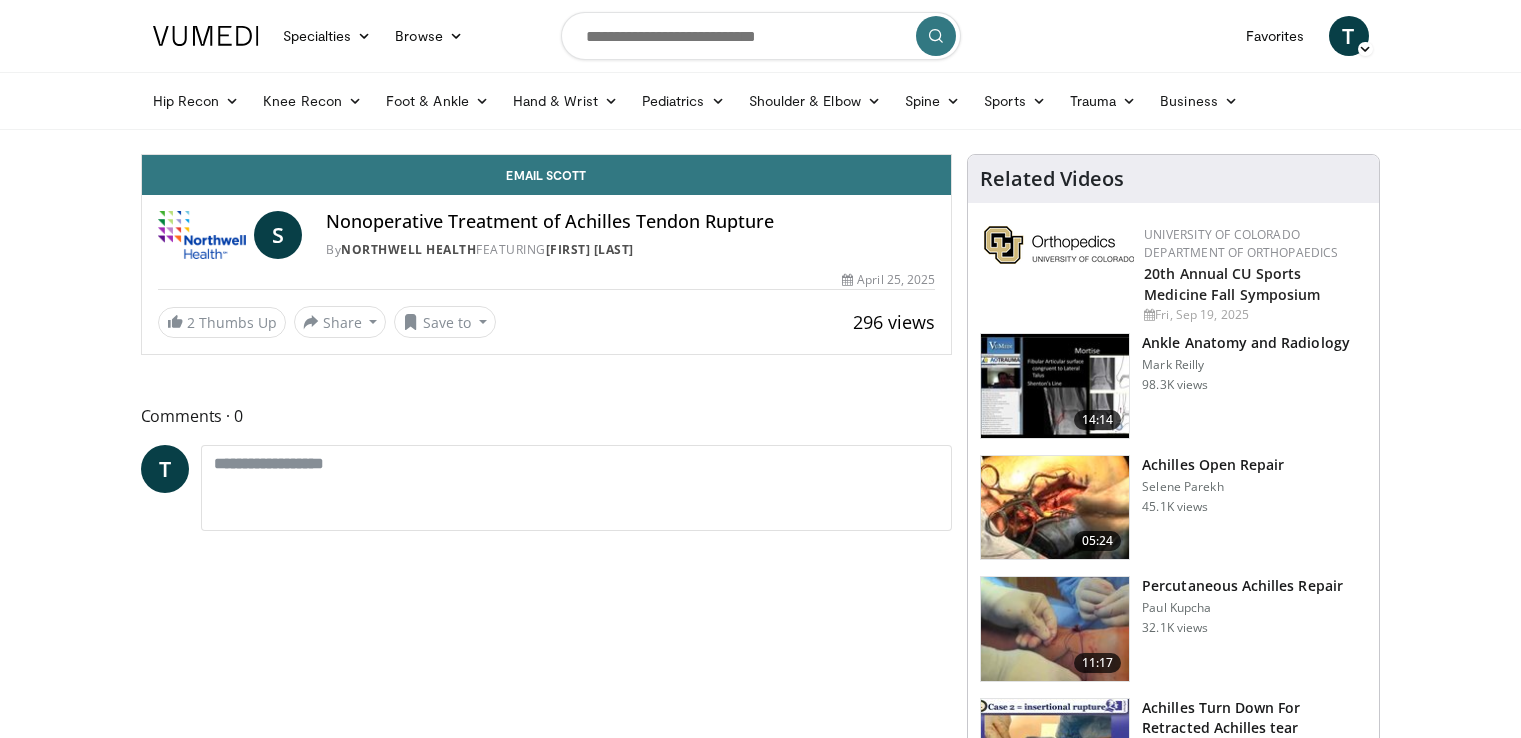 scroll, scrollTop: 0, scrollLeft: 0, axis: both 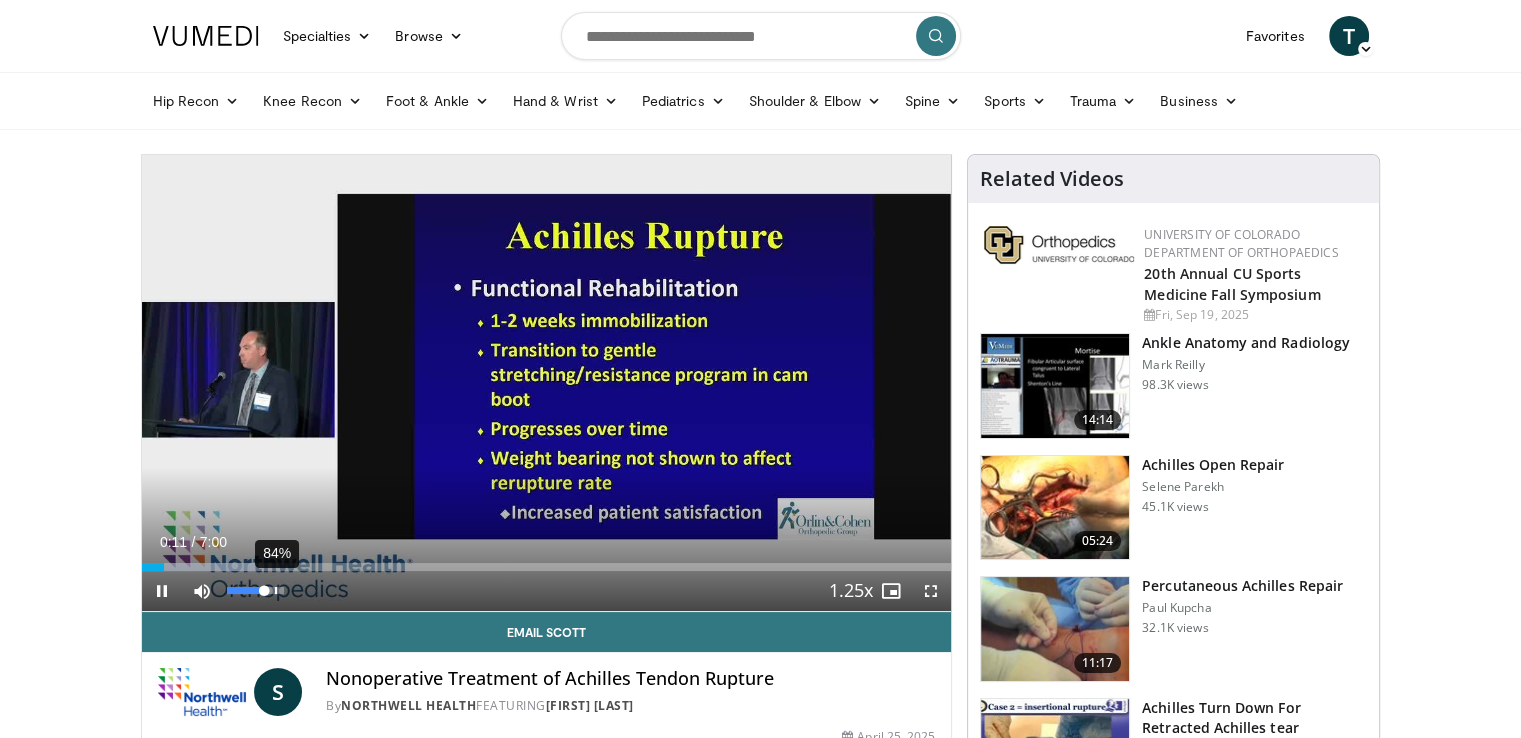 click on "84%" at bounding box center (255, 590) 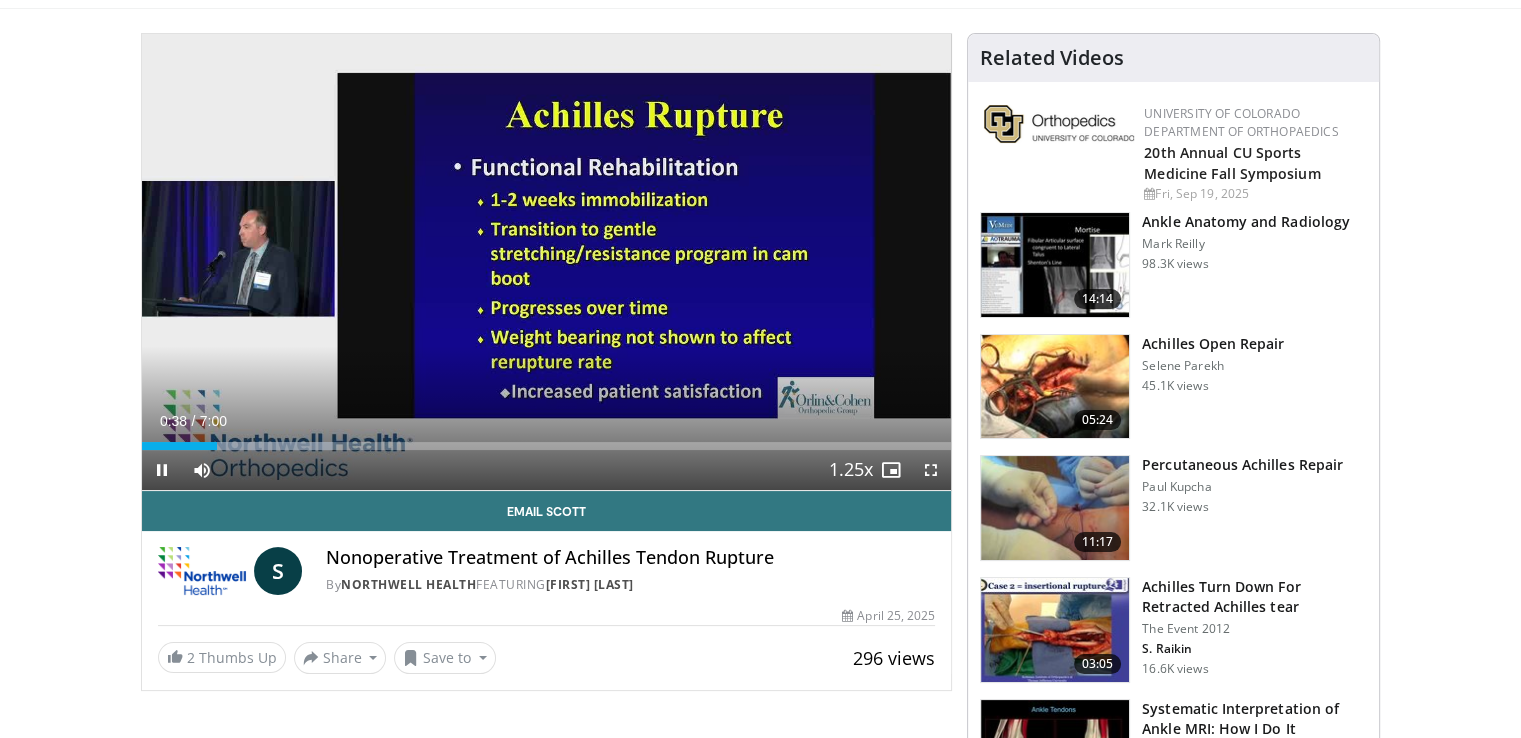scroll, scrollTop: 0, scrollLeft: 0, axis: both 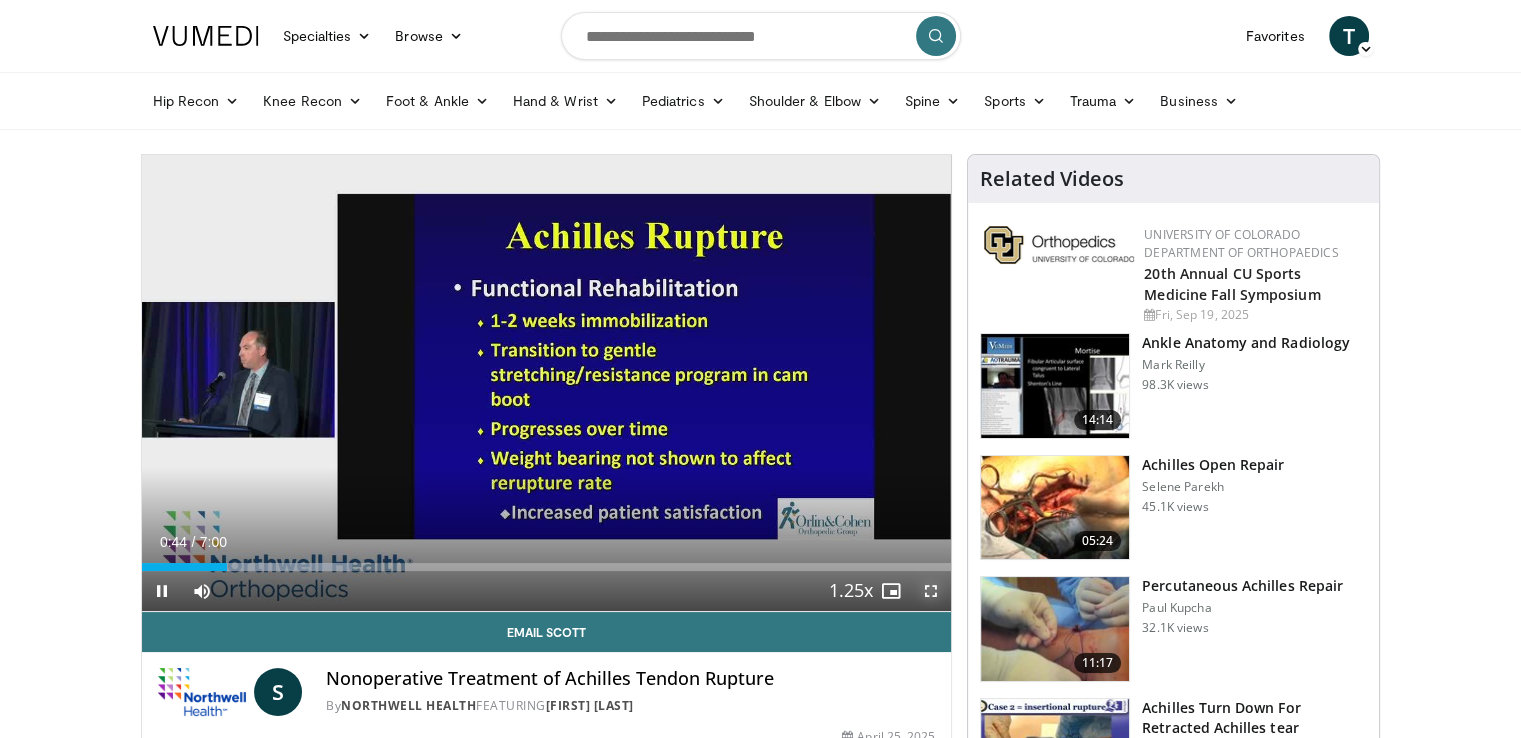 click at bounding box center (931, 591) 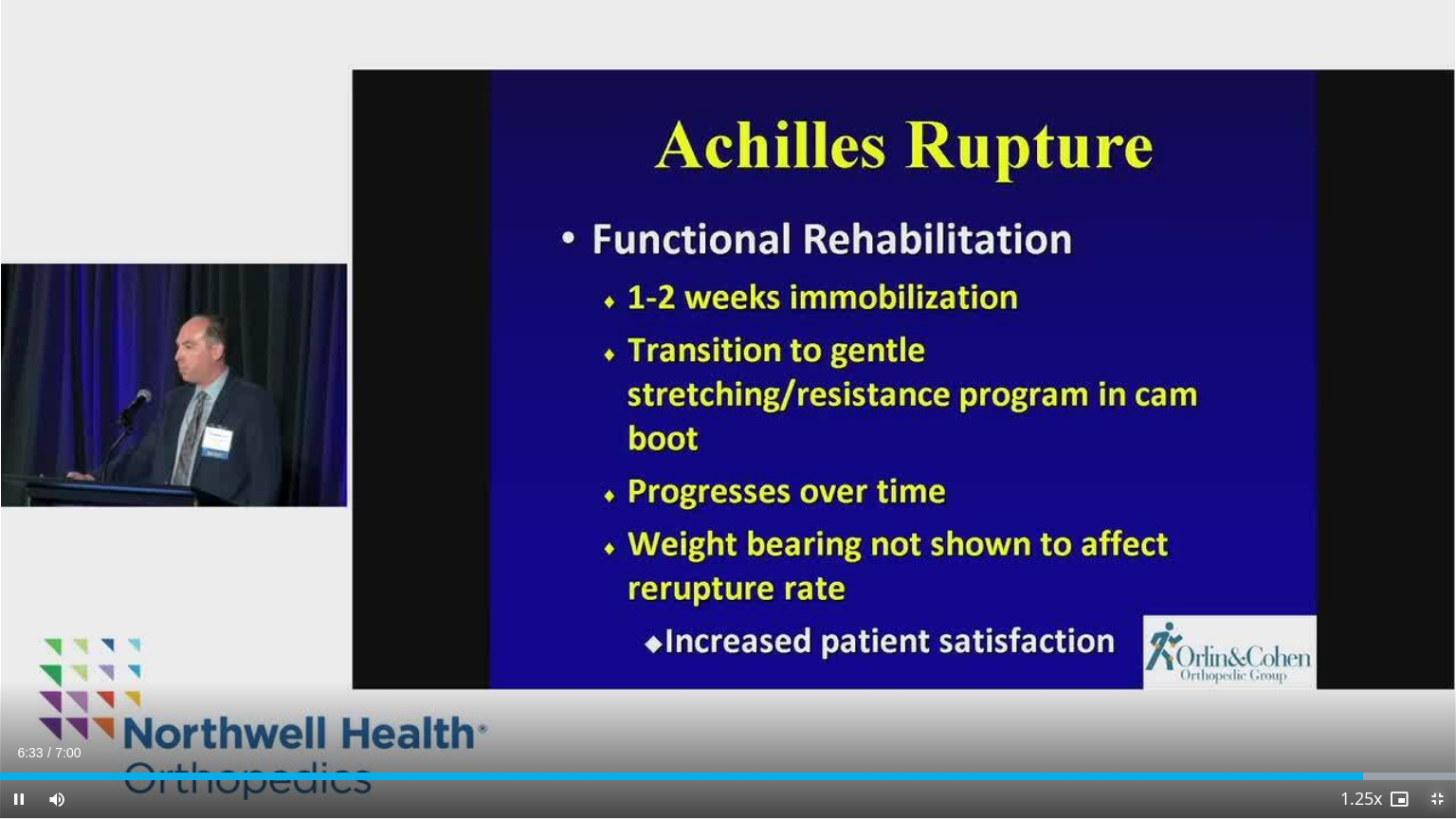 click at bounding box center (1437, 799) 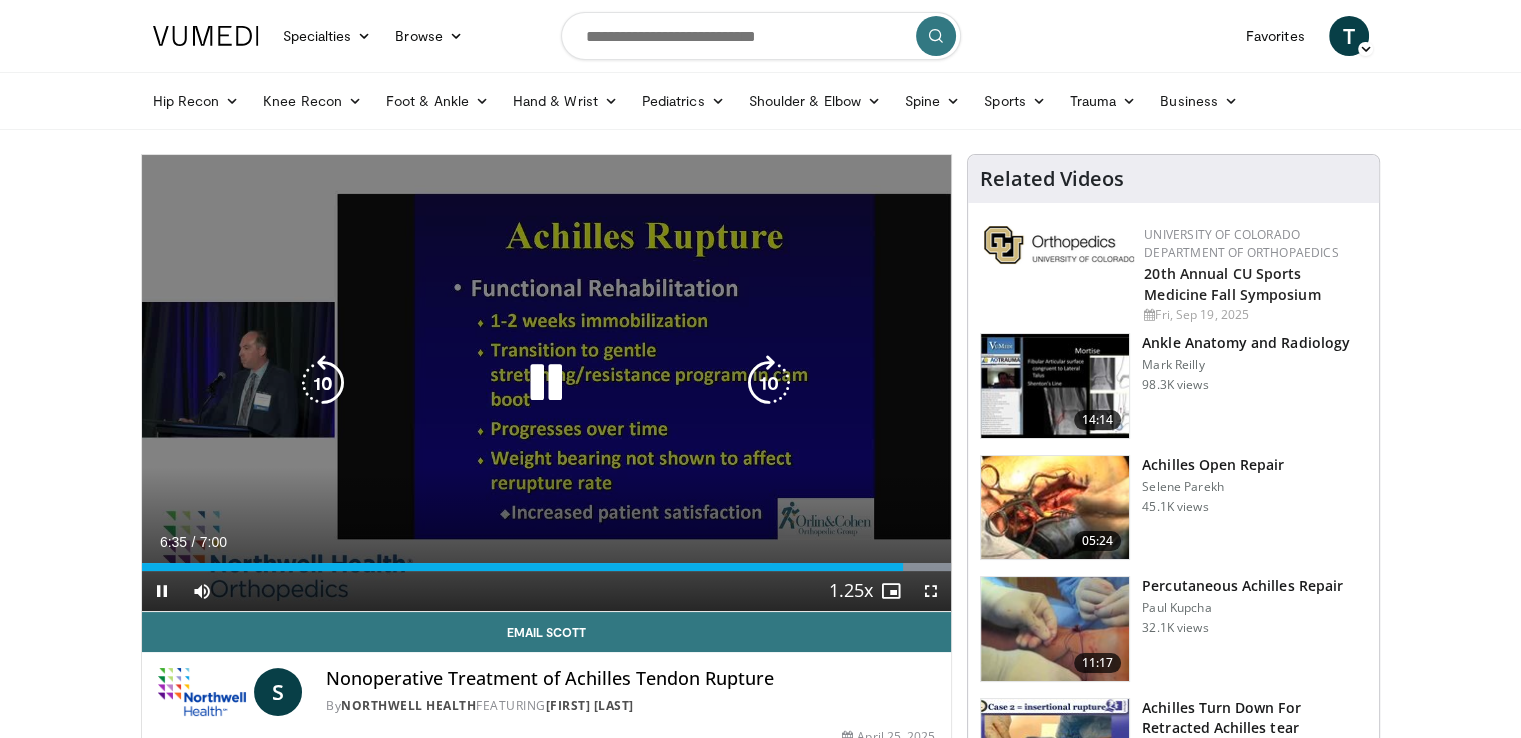 click at bounding box center (546, 383) 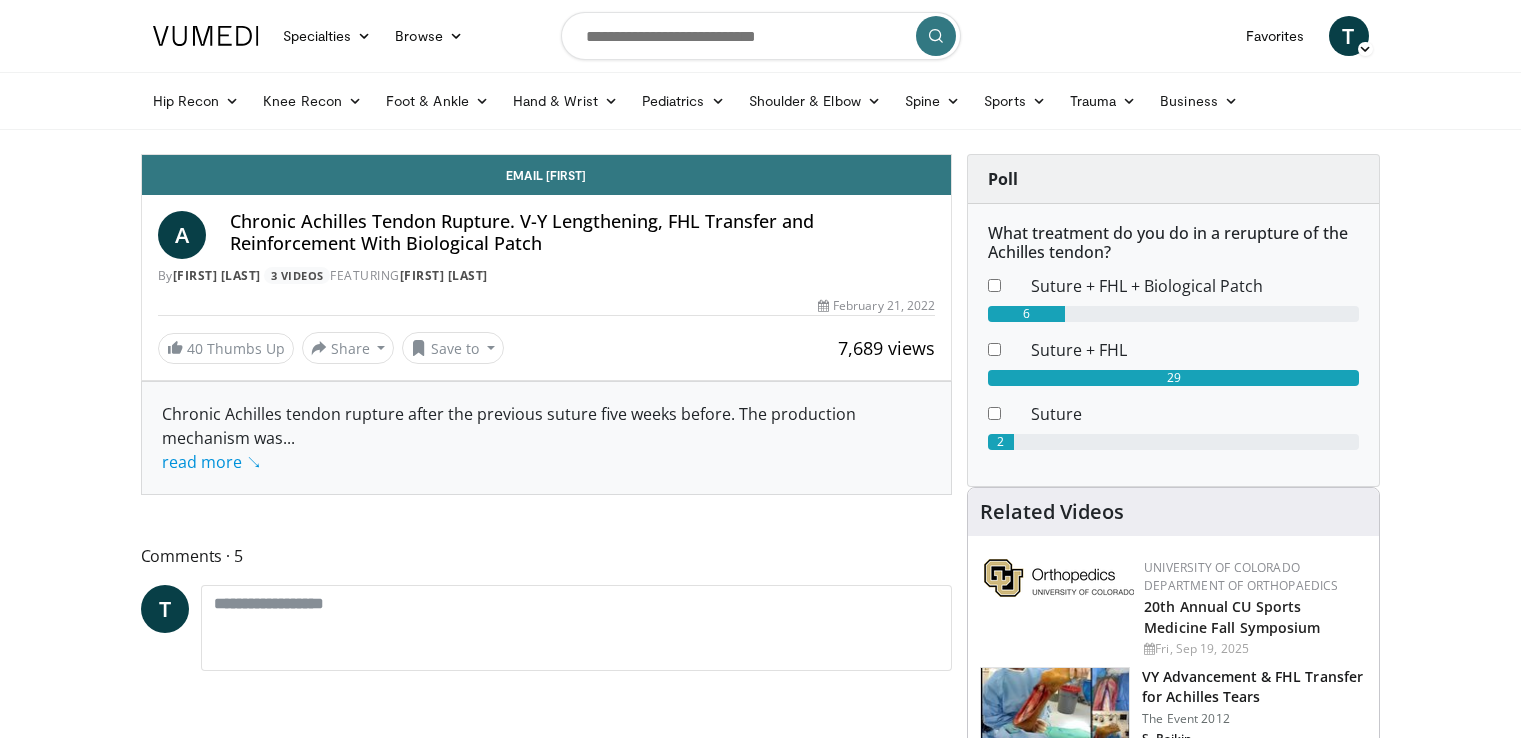 scroll, scrollTop: 0, scrollLeft: 0, axis: both 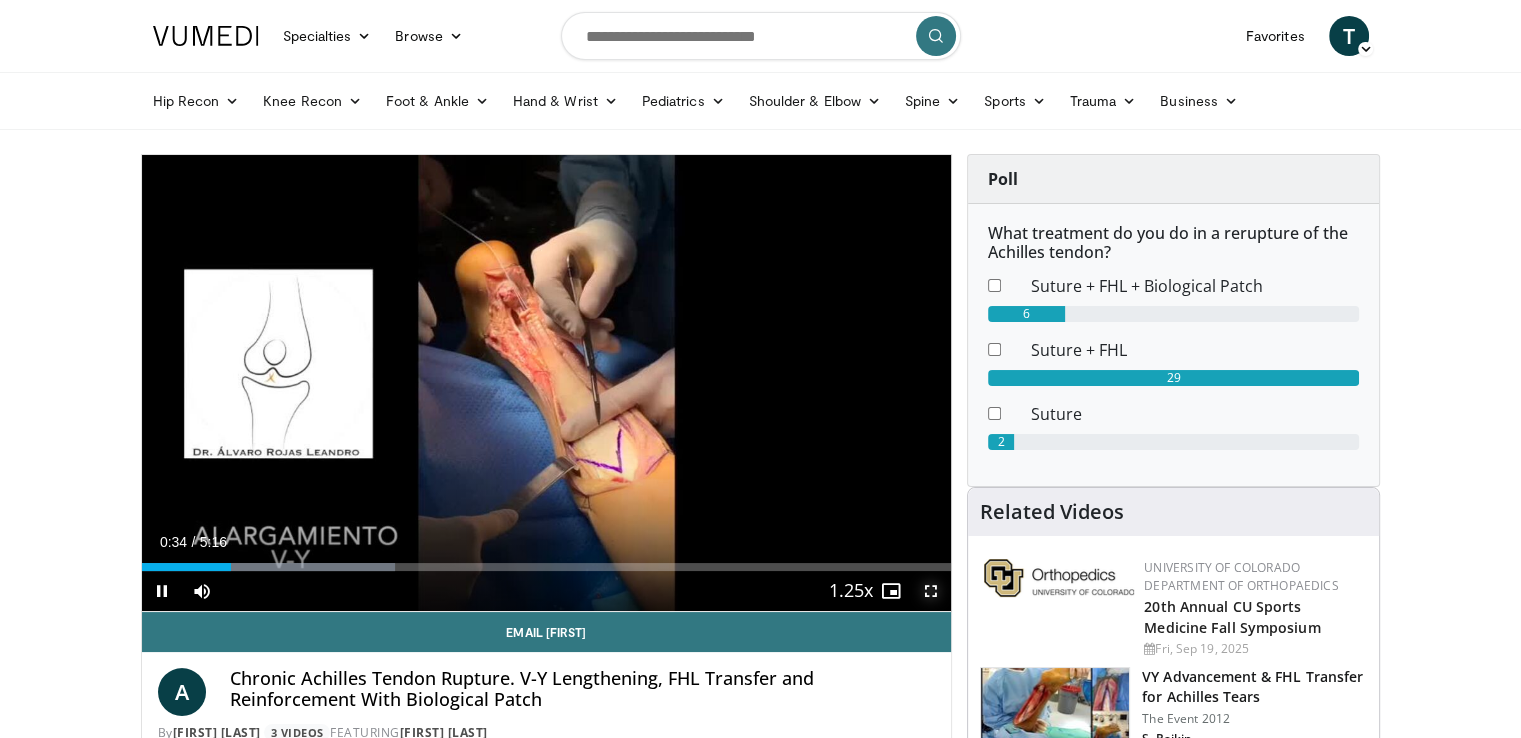 click at bounding box center (931, 591) 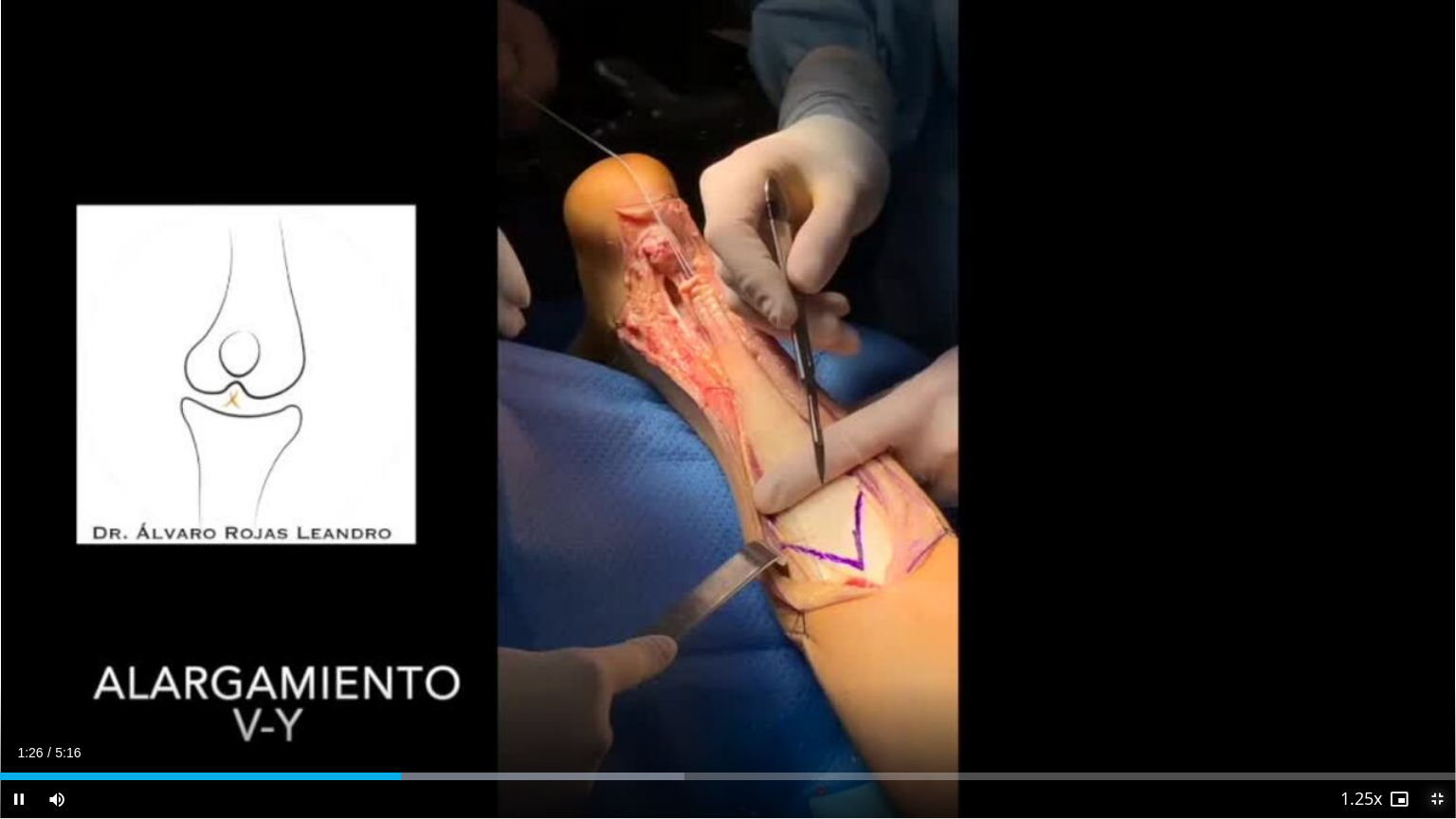 click at bounding box center [1437, 799] 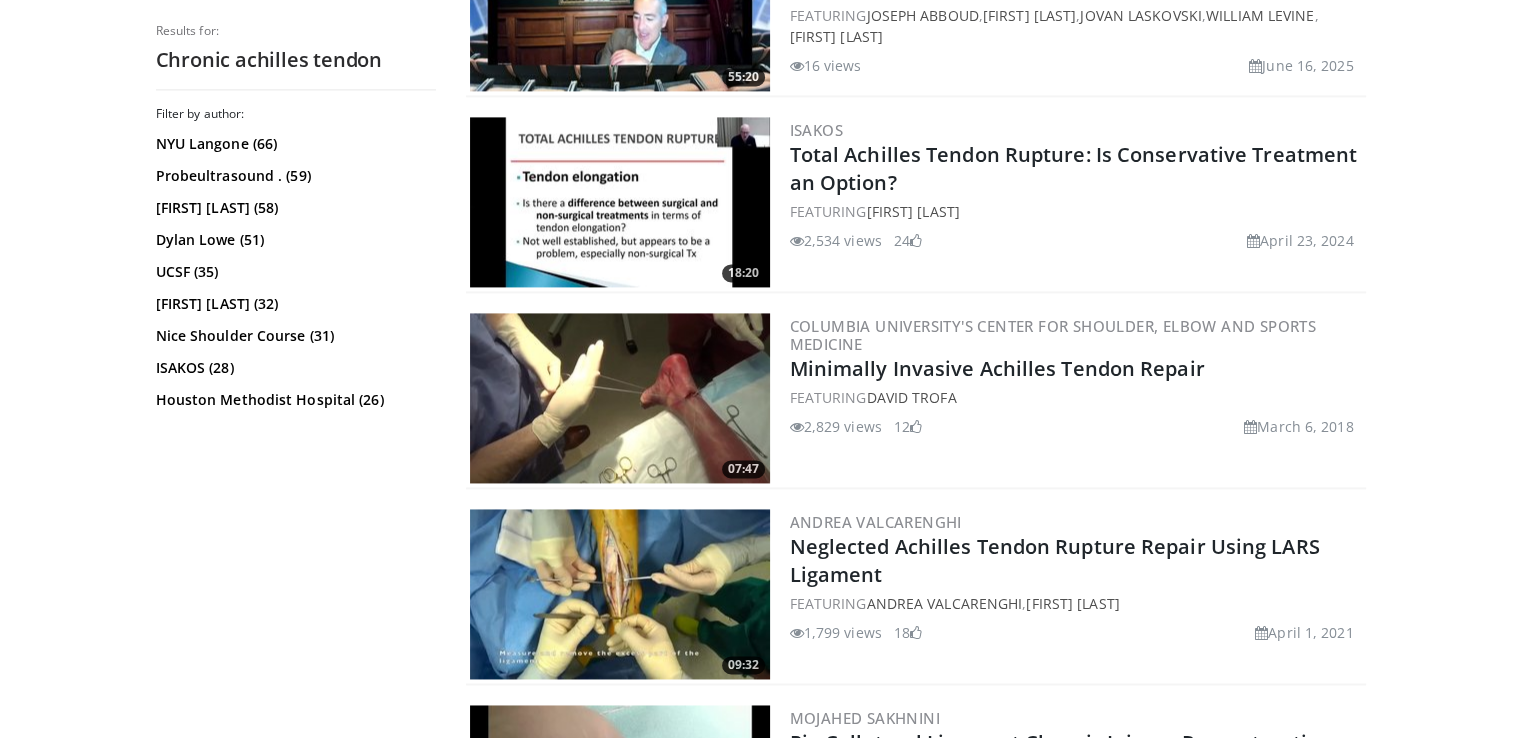 scroll, scrollTop: 2900, scrollLeft: 0, axis: vertical 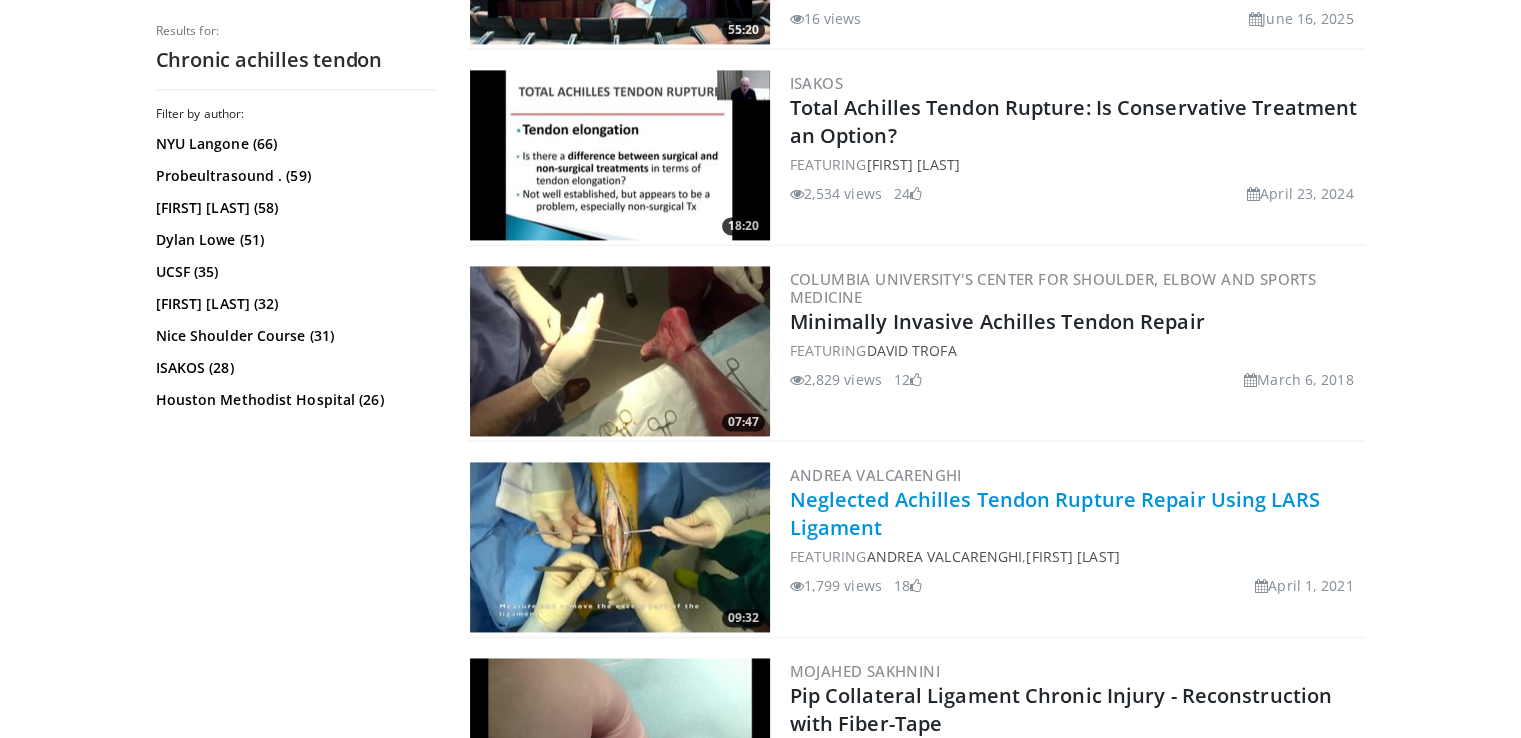 click on "Neglected Achilles Tendon Rupture Repair Using LARS Ligament" at bounding box center [1055, 513] 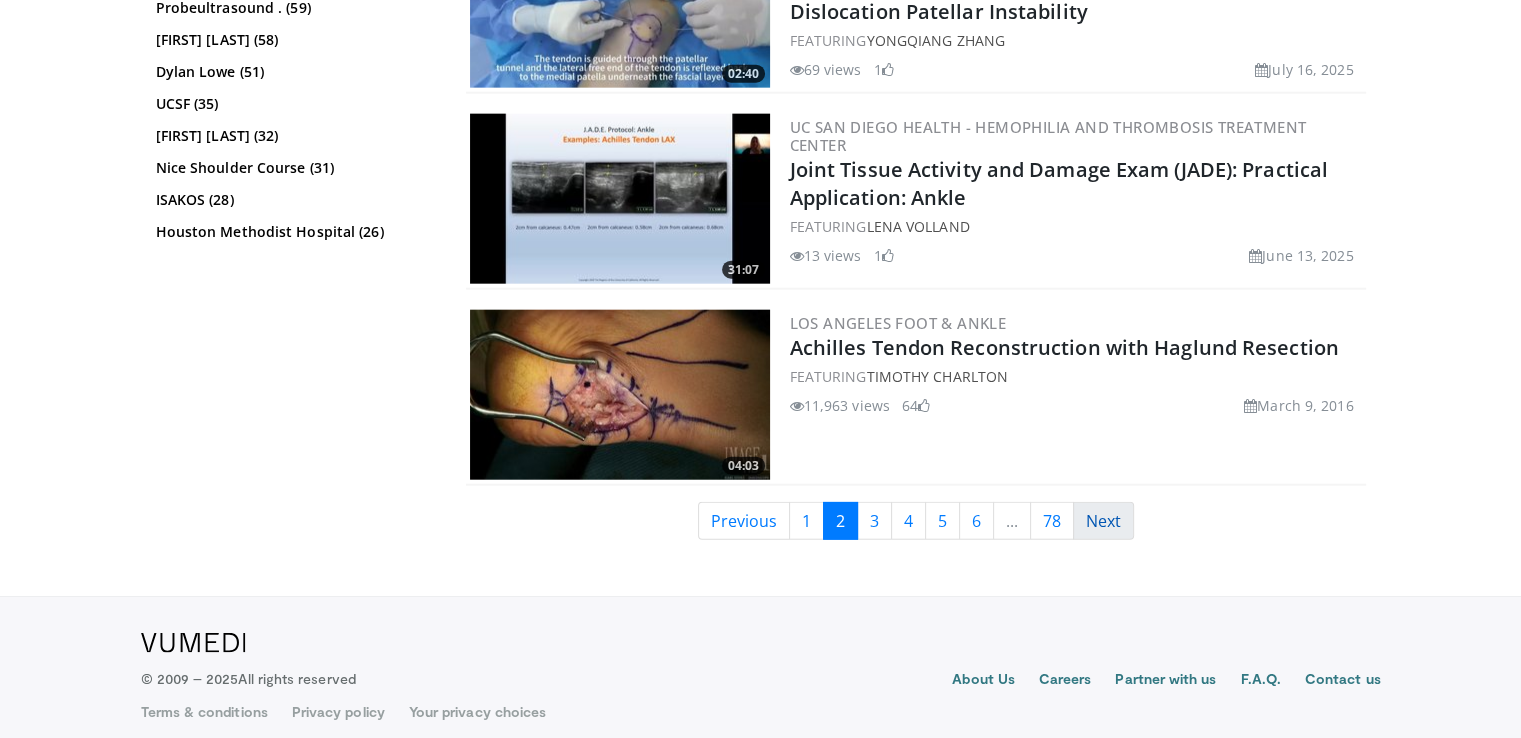 scroll, scrollTop: 4820, scrollLeft: 0, axis: vertical 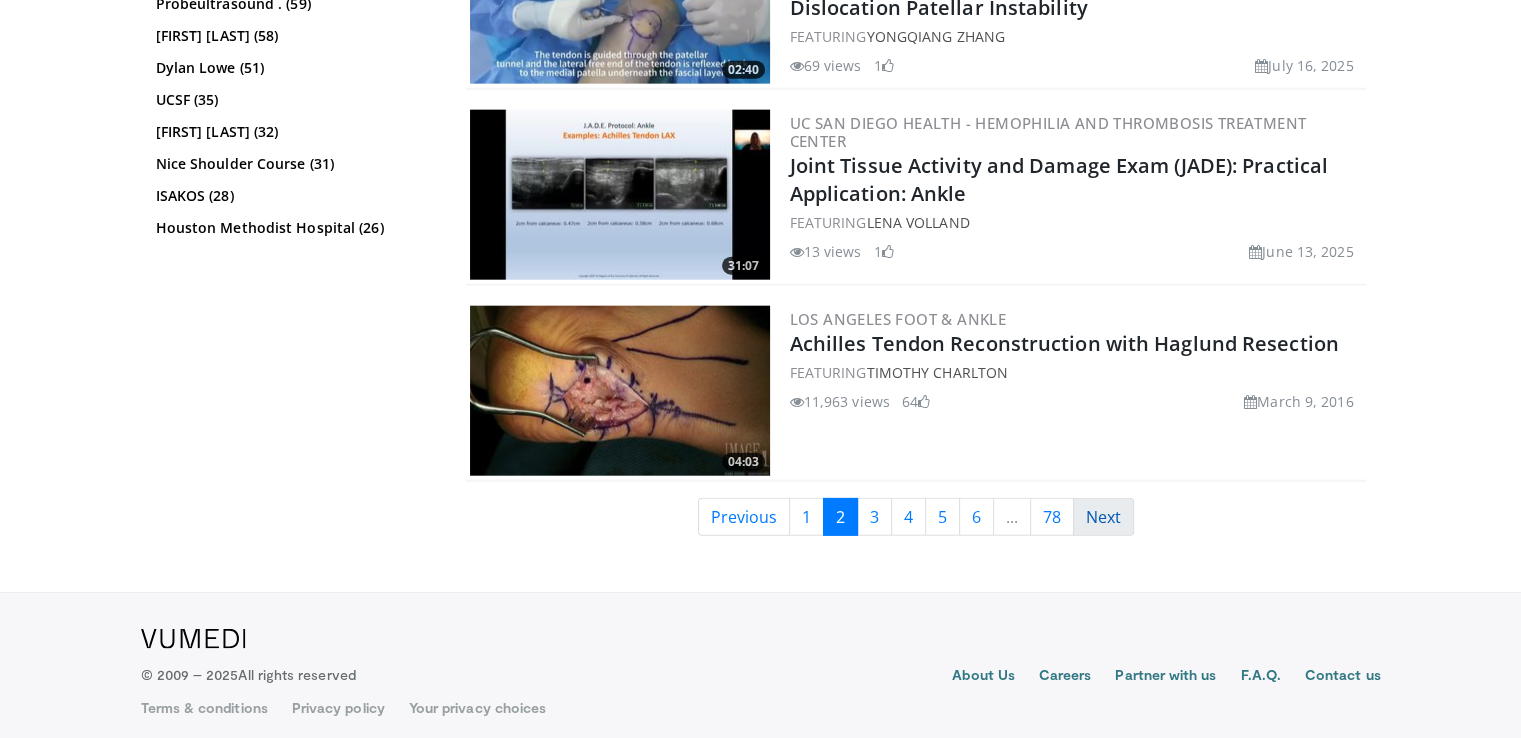 click on "Next" at bounding box center [1103, 517] 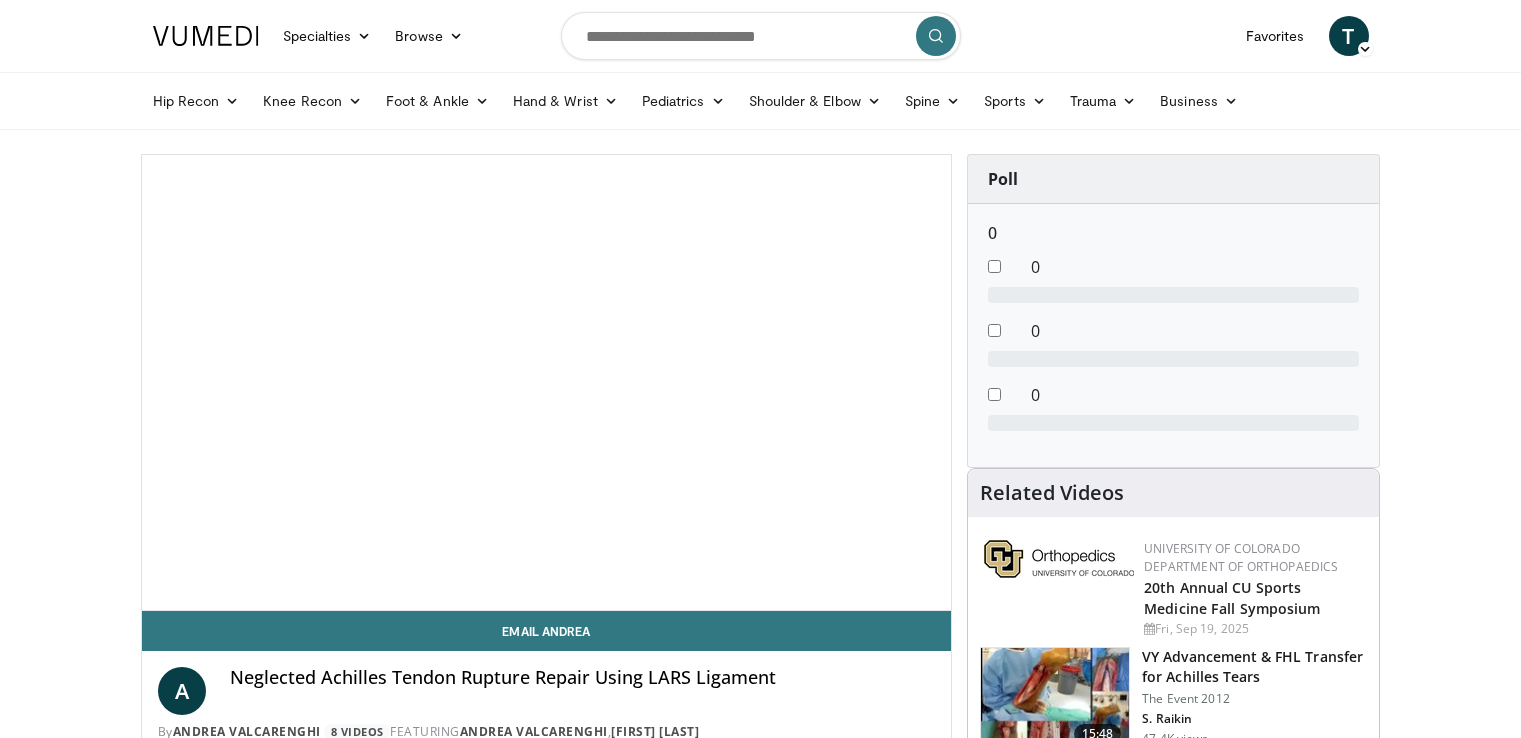 scroll, scrollTop: 0, scrollLeft: 0, axis: both 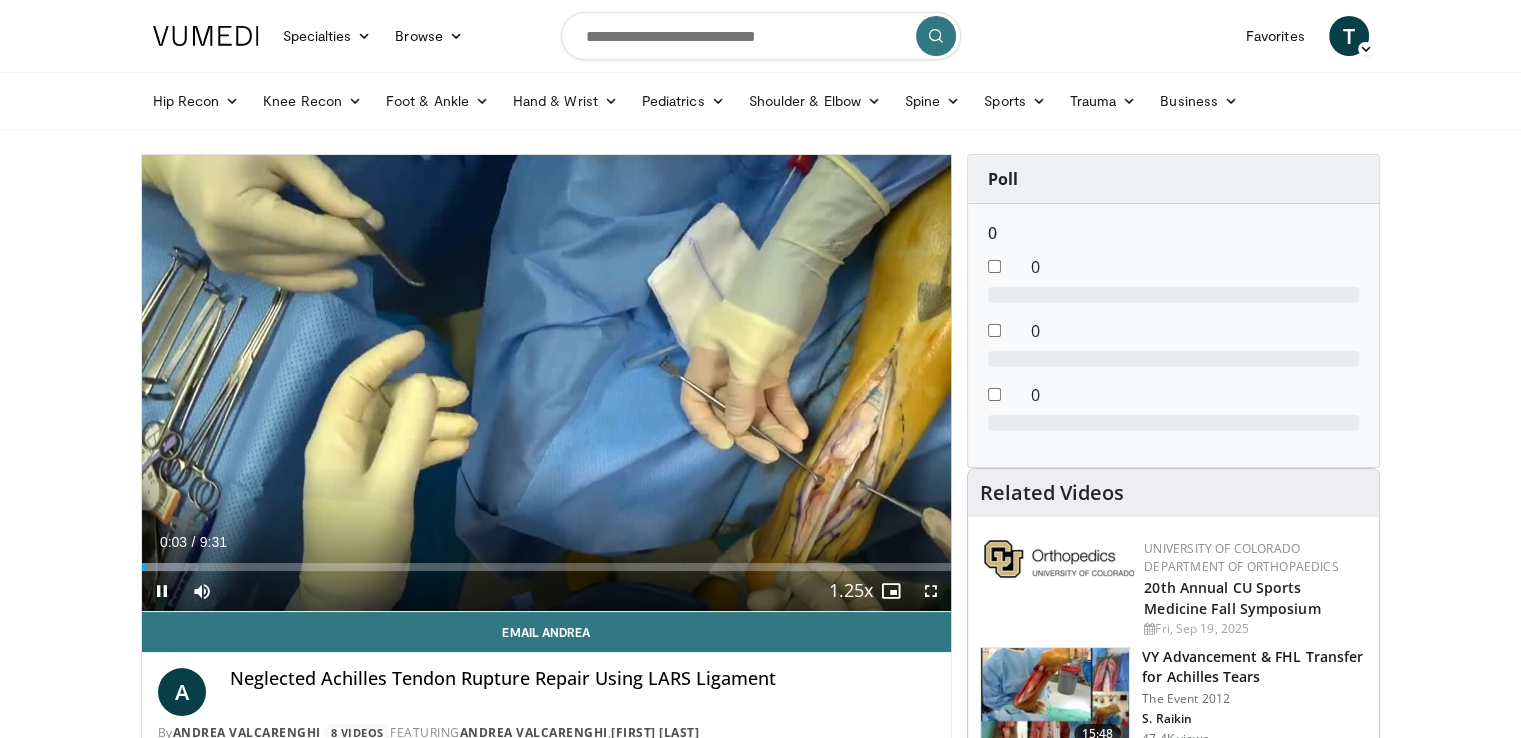 click at bounding box center (931, 591) 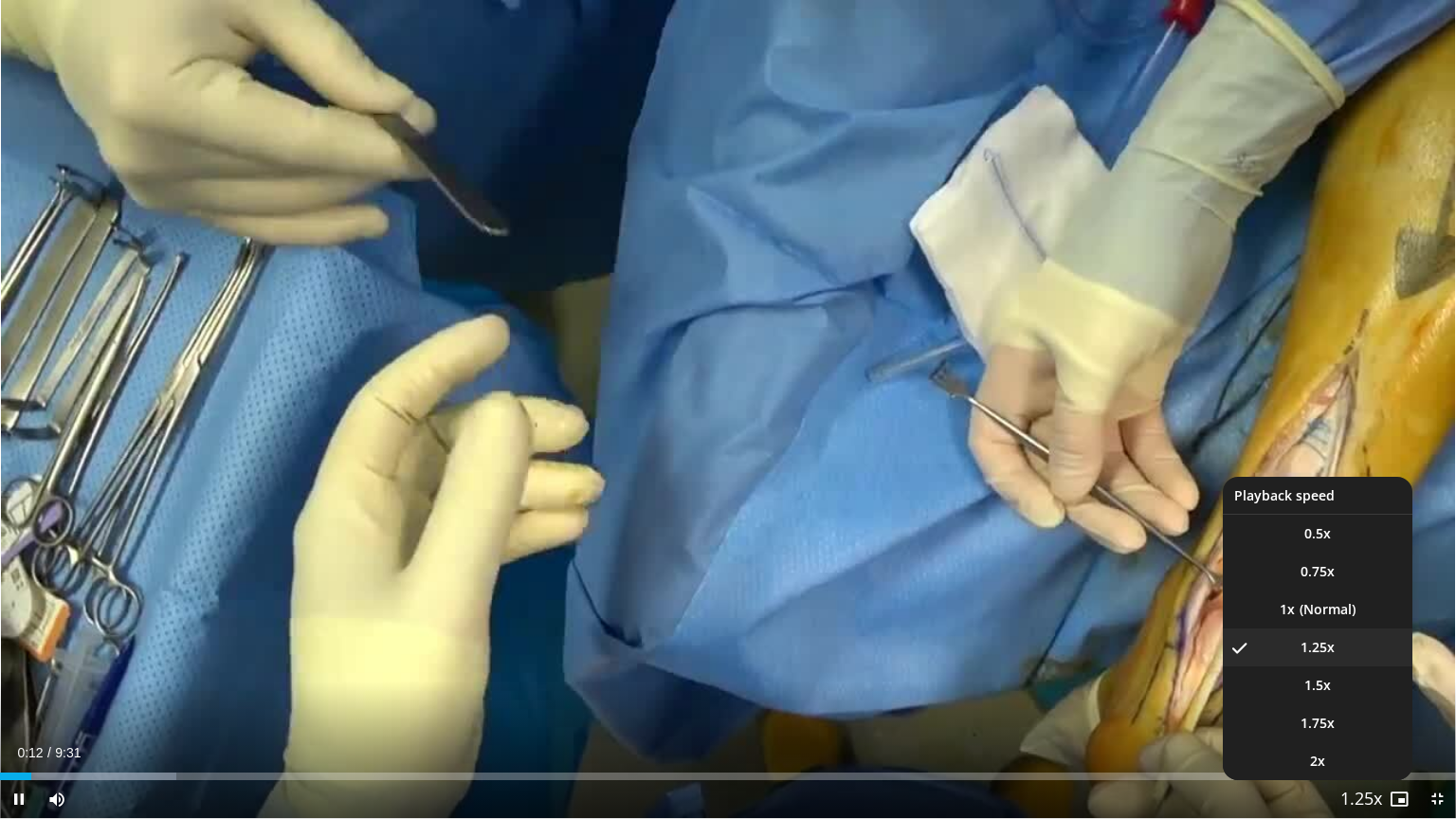 click at bounding box center [1361, 800] 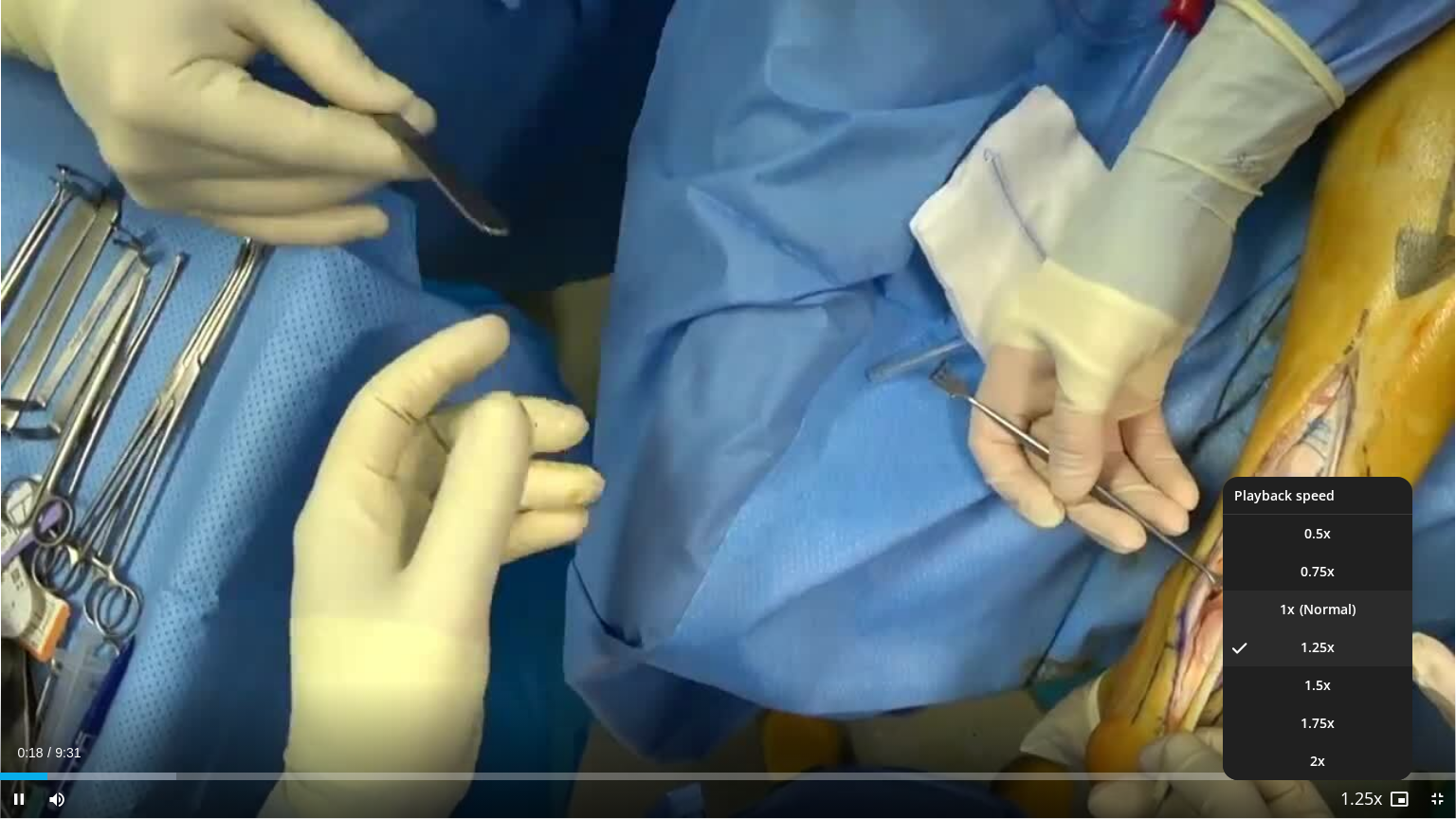 click on "1x" at bounding box center (1318, 610) 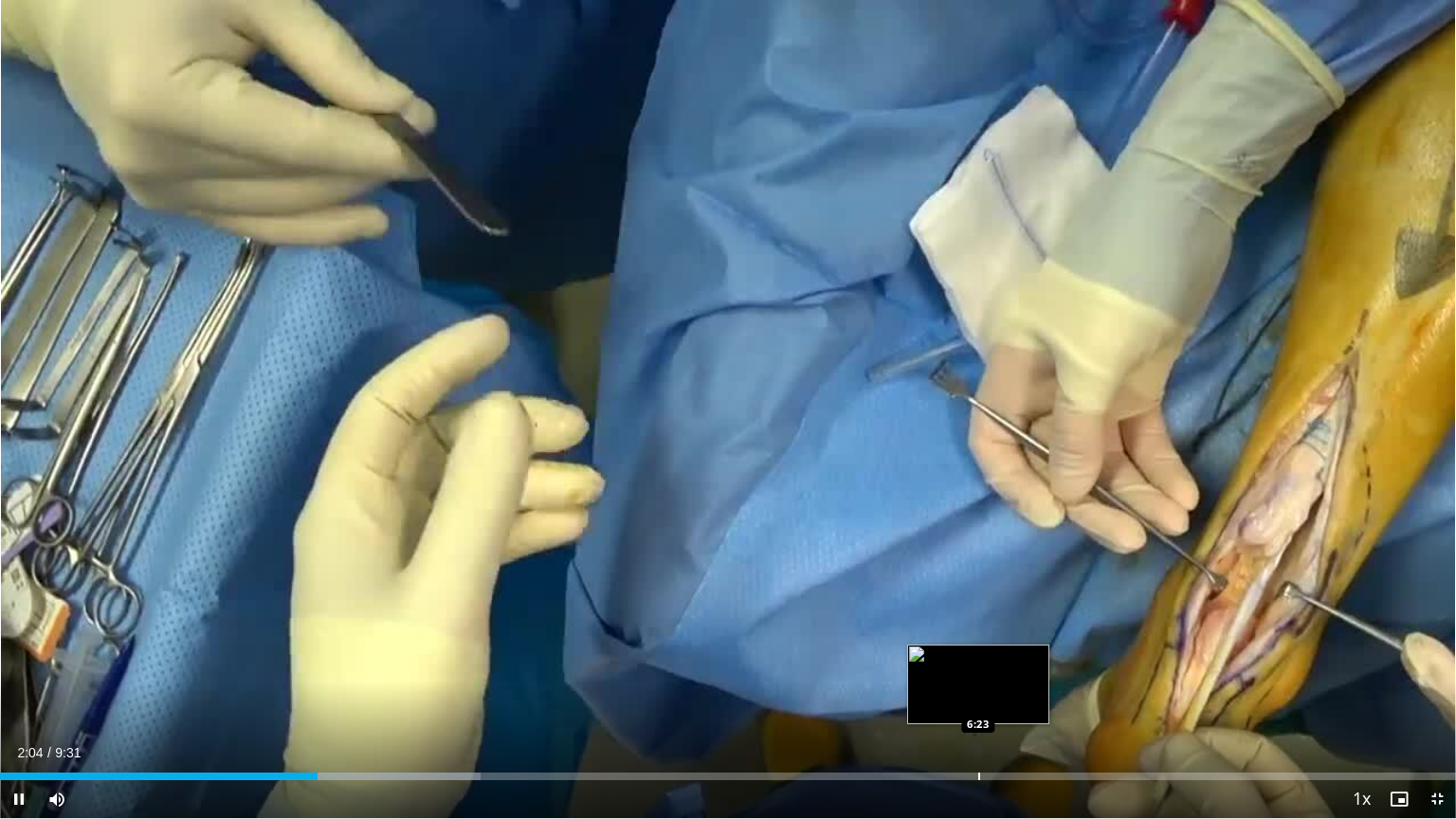 type 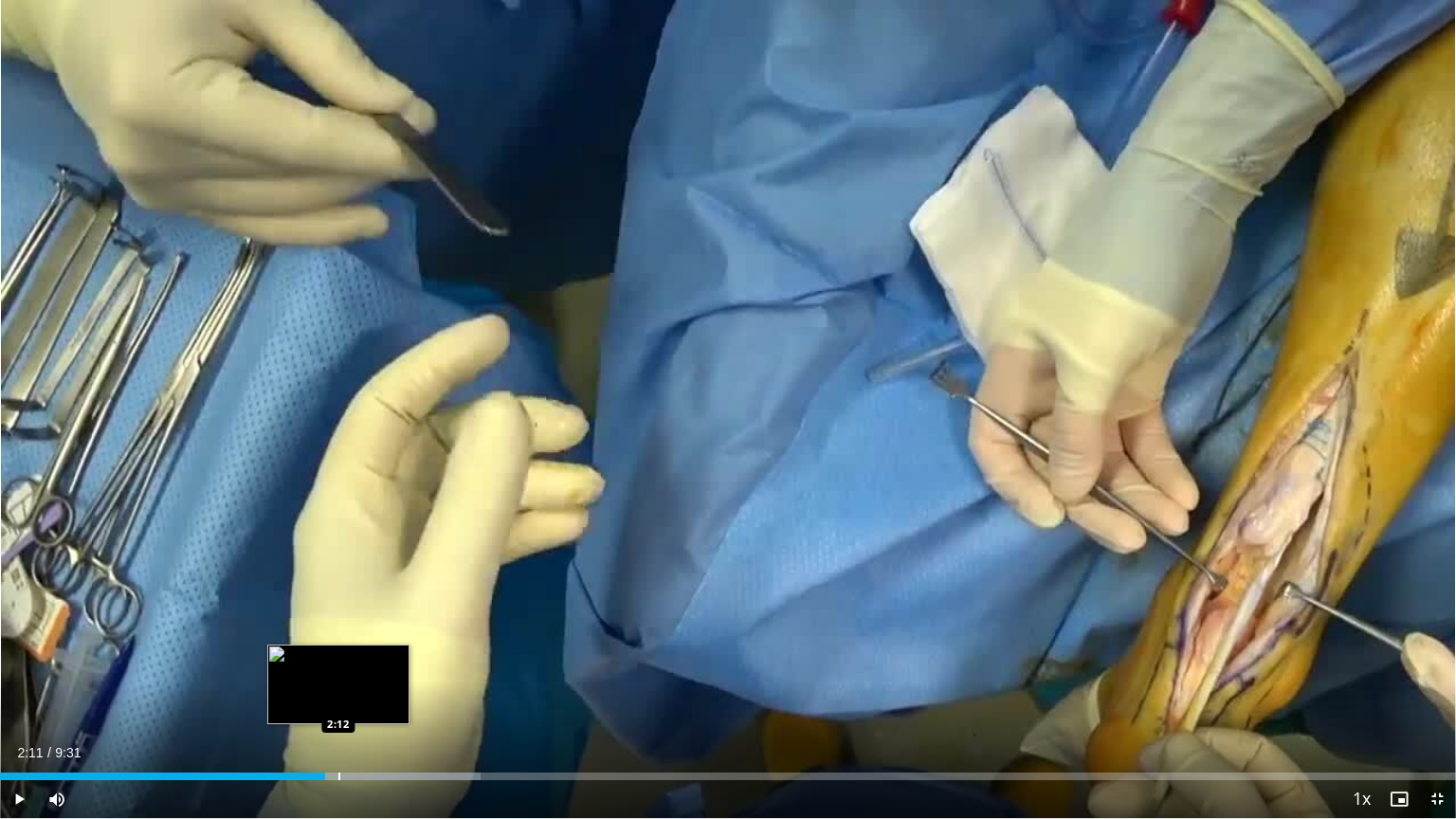 click on "Loaded :  32.99% 2:07 2:12" at bounding box center (728, 771) 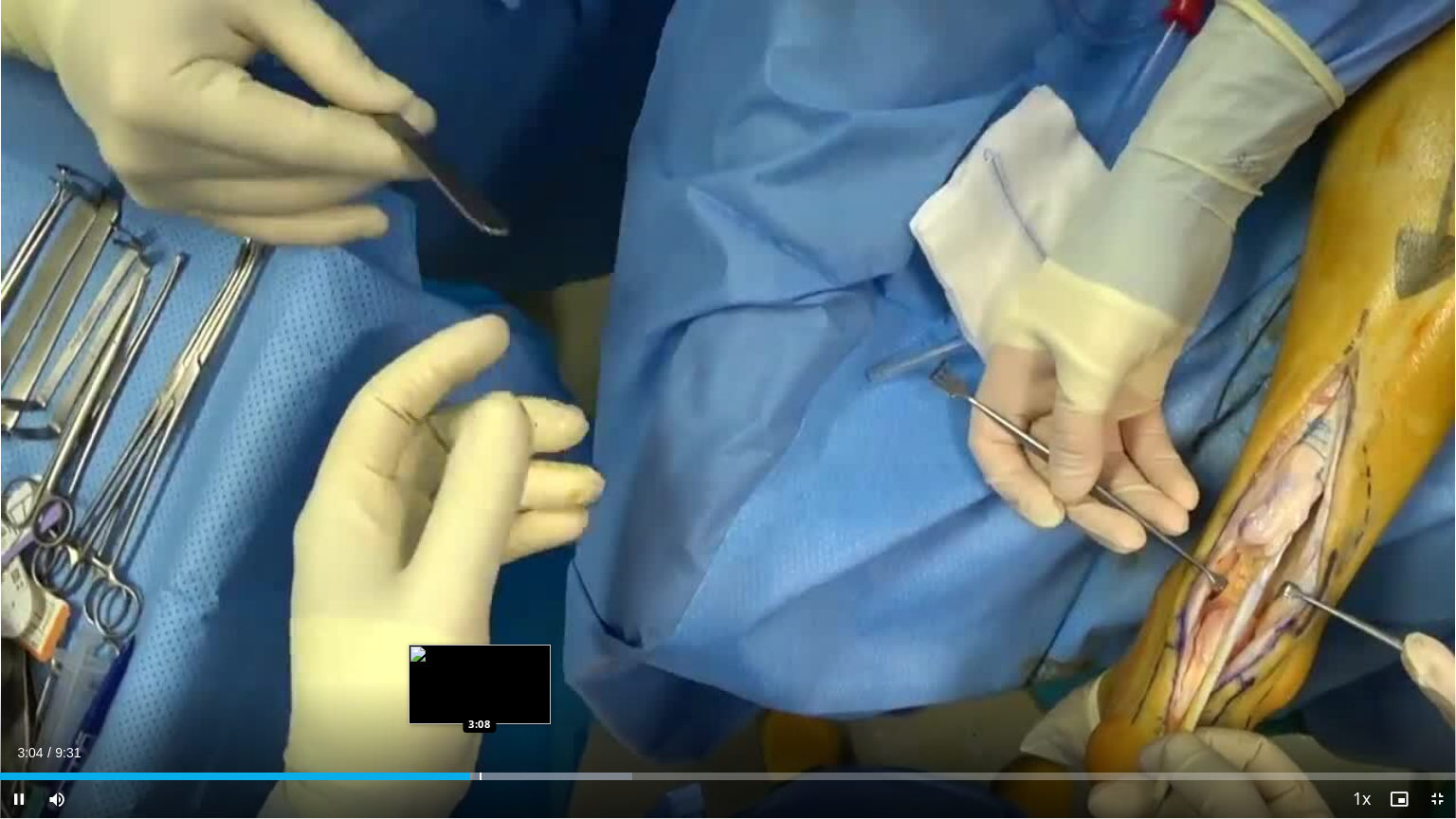 click on "Loaded :  43.41% 3:04 3:08" at bounding box center (728, 771) 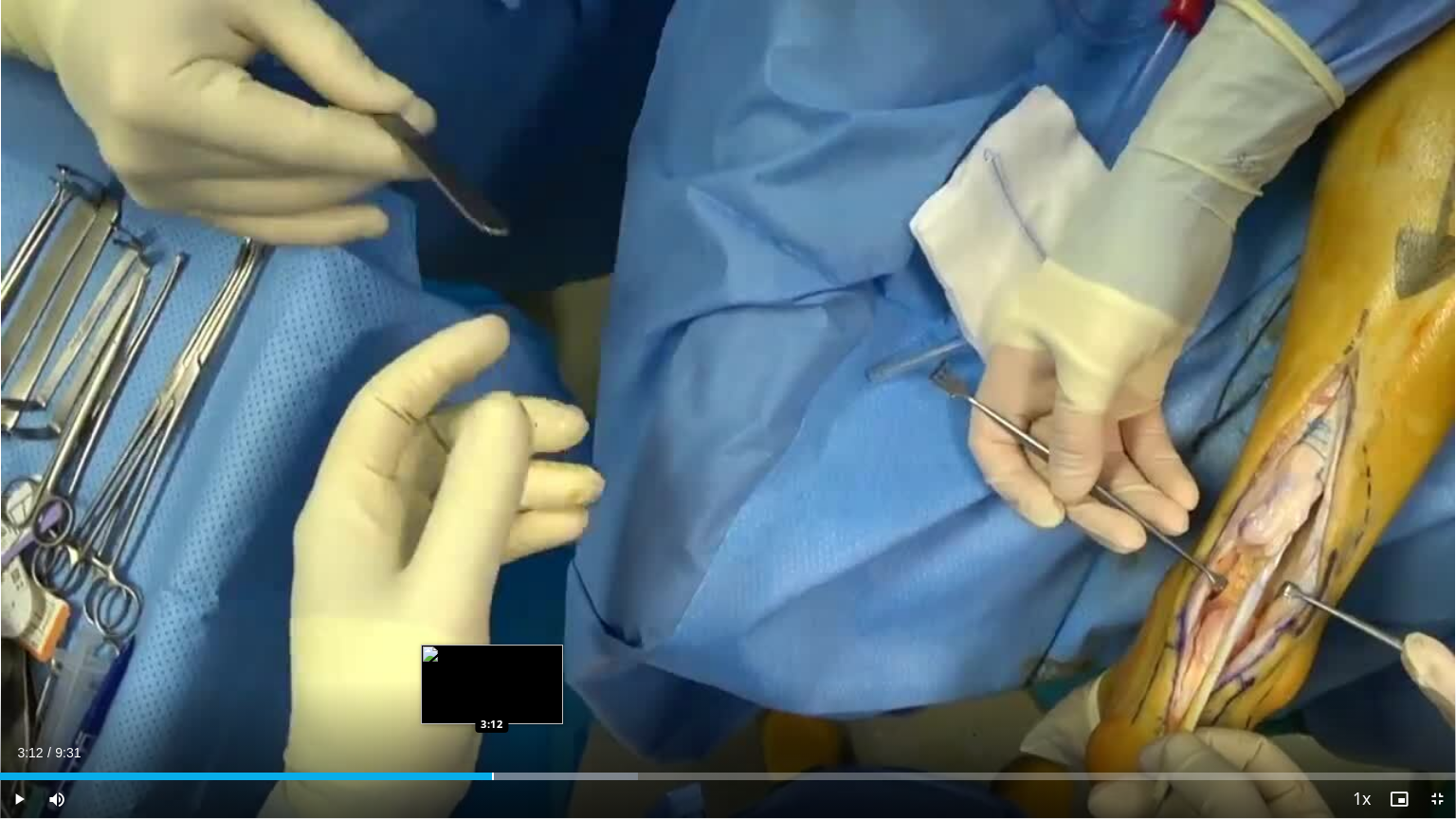 click on "Loaded :  43.81% 3:12 3:12" at bounding box center (728, 771) 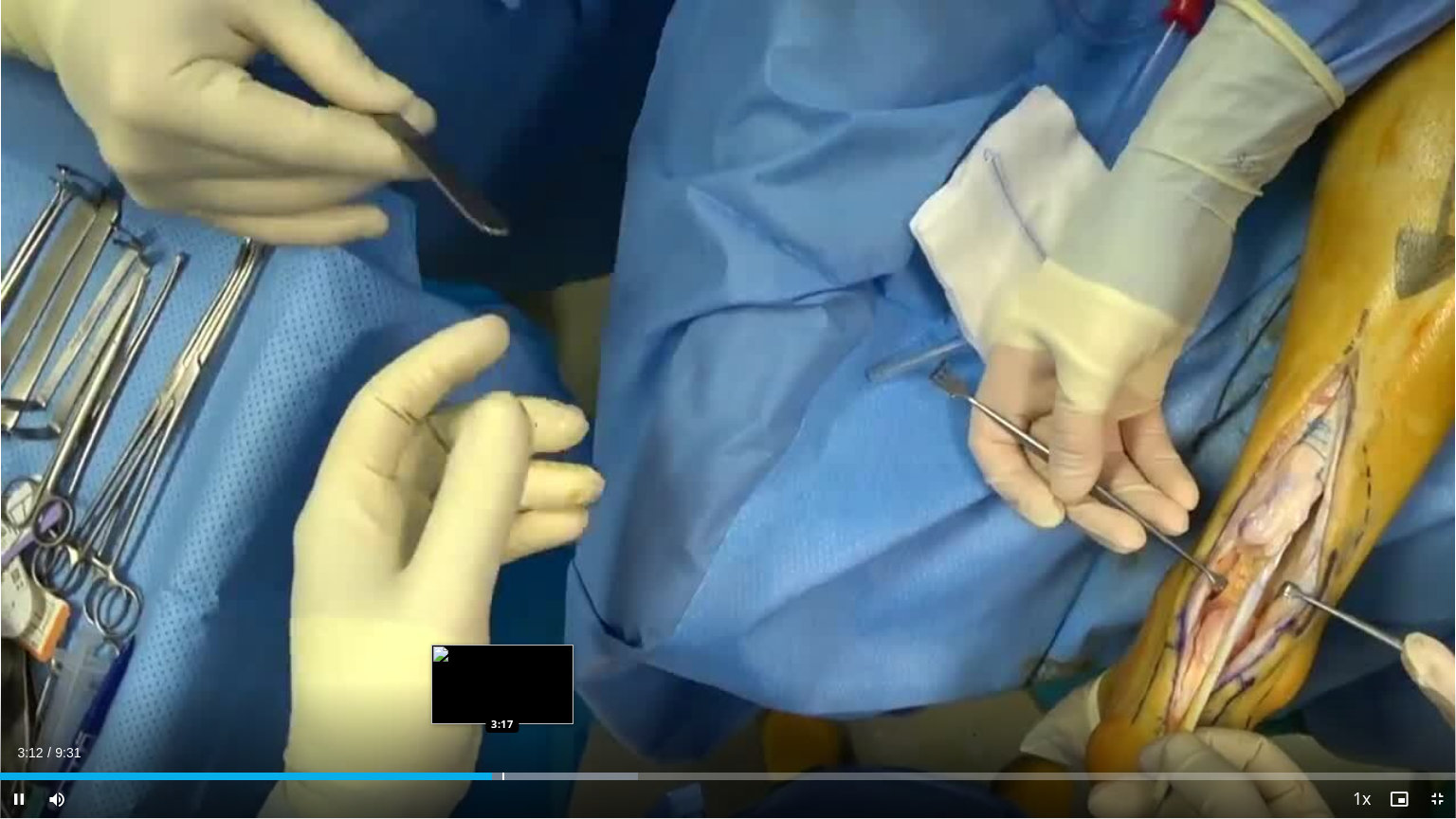 click on "Loaded :  43.81% 3:13 3:17" at bounding box center [728, 771] 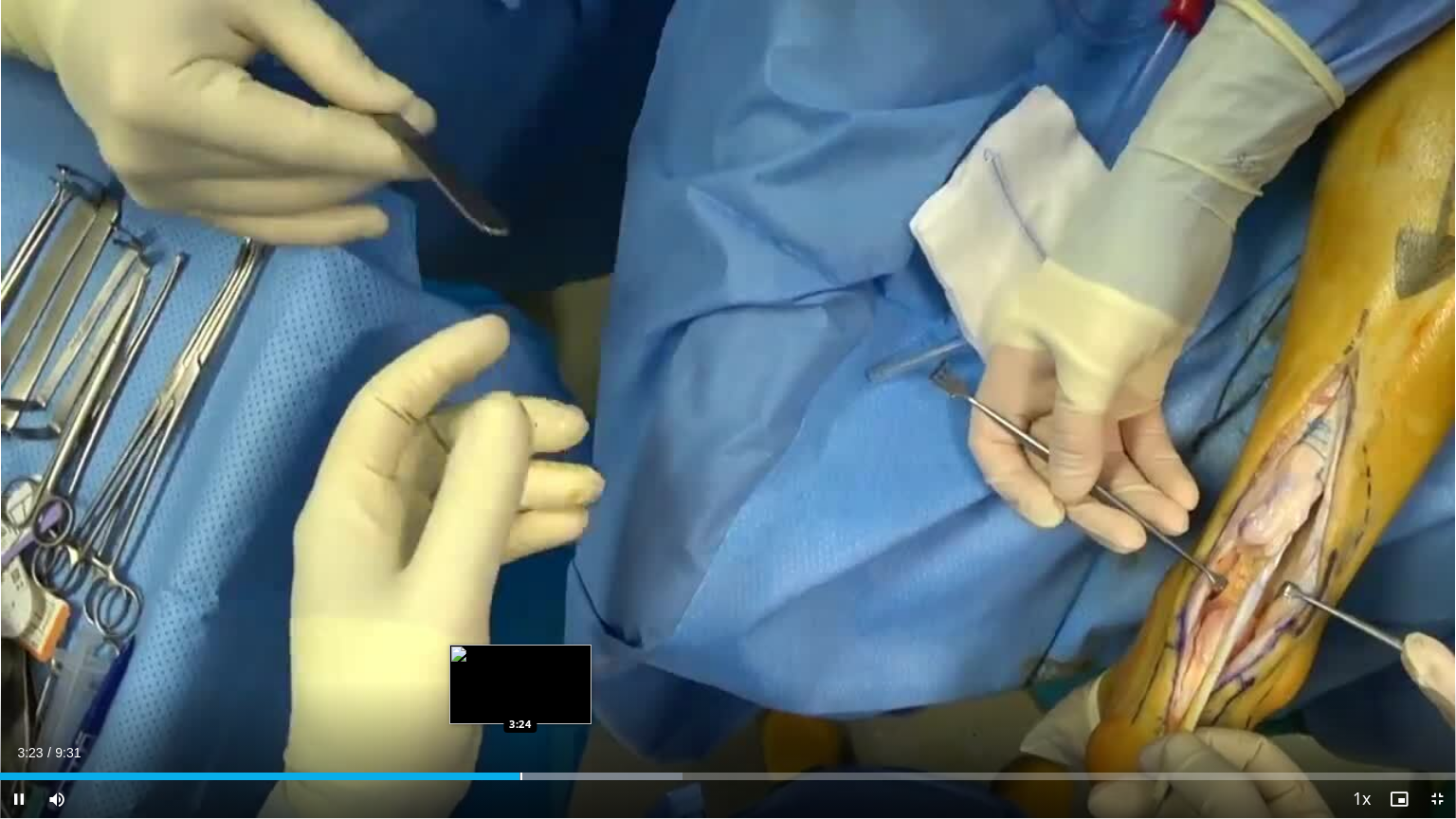 click on "Loaded :  46.88% 3:23 3:24" at bounding box center [728, 776] 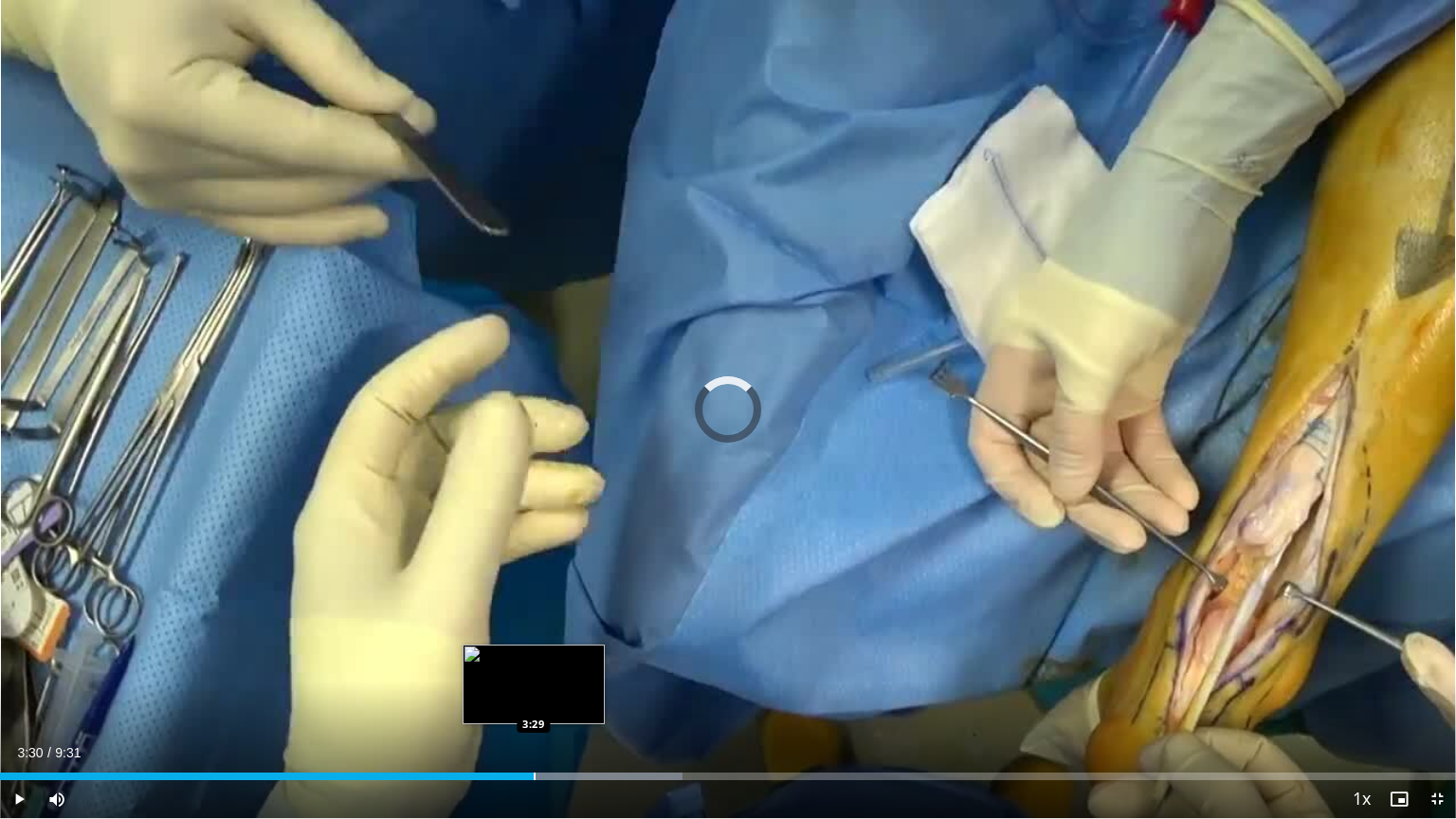 drag, startPoint x: 535, startPoint y: 777, endPoint x: 547, endPoint y: 777, distance: 12 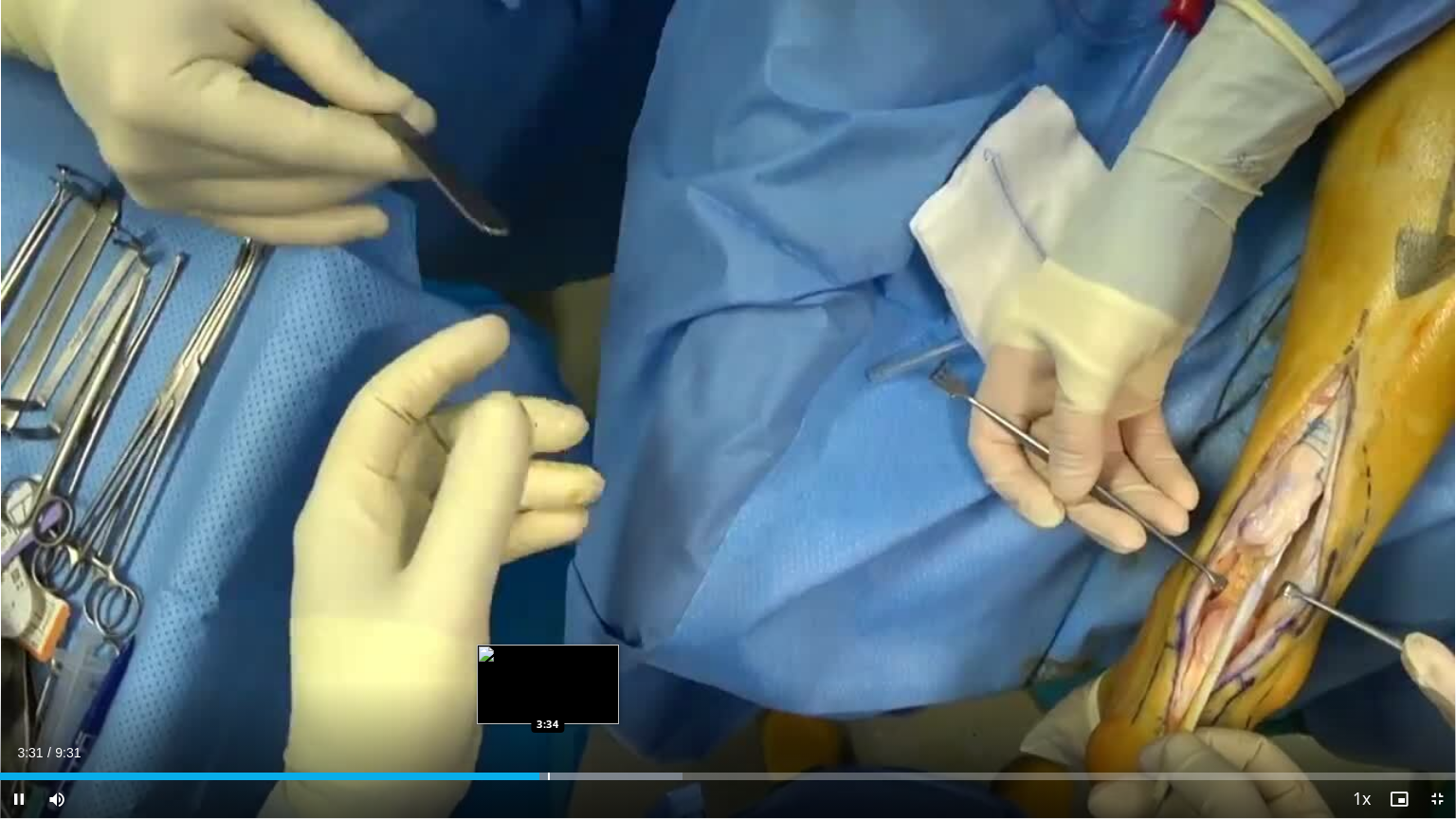 click at bounding box center [549, 776] 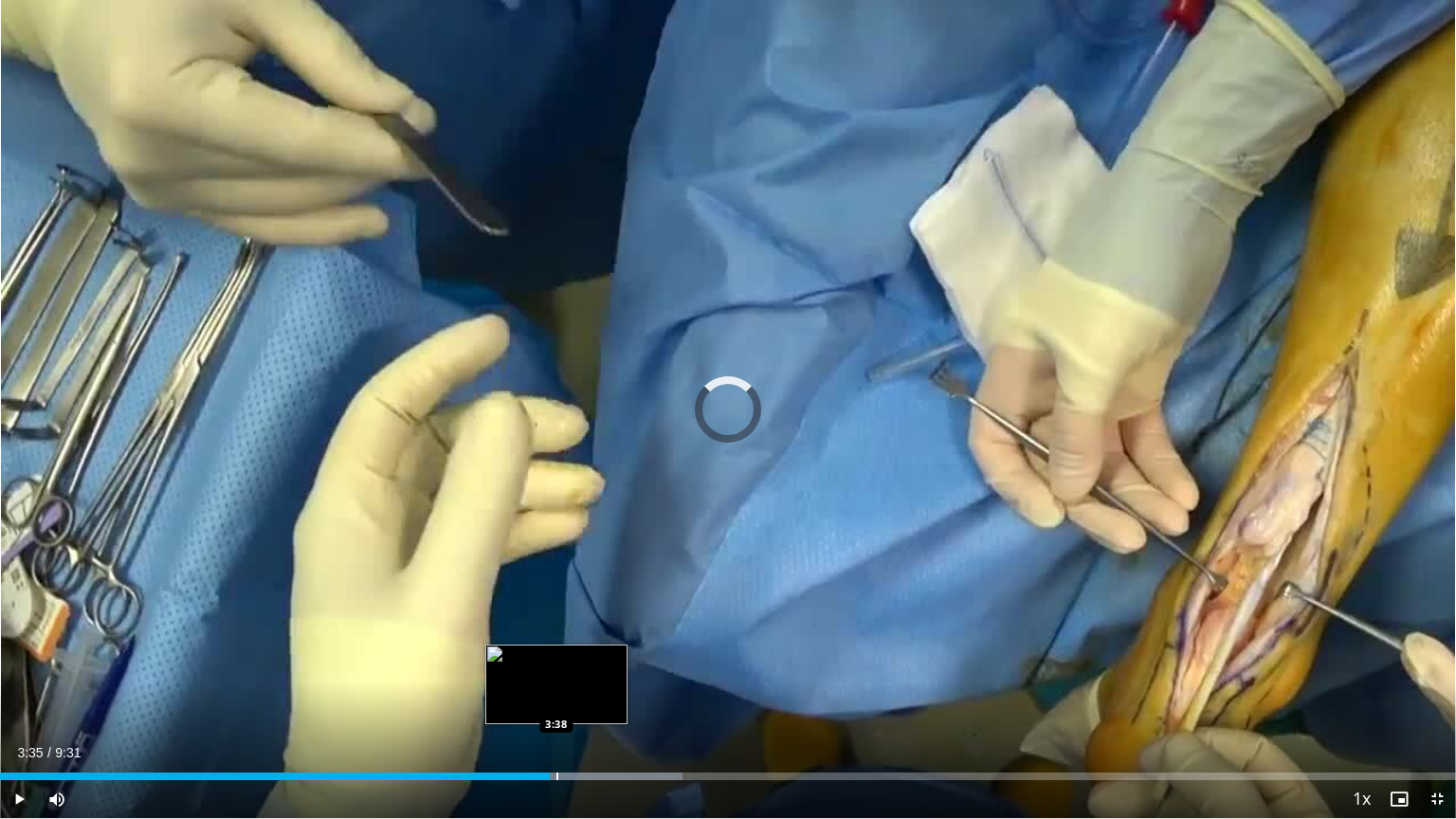 click at bounding box center [557, 776] 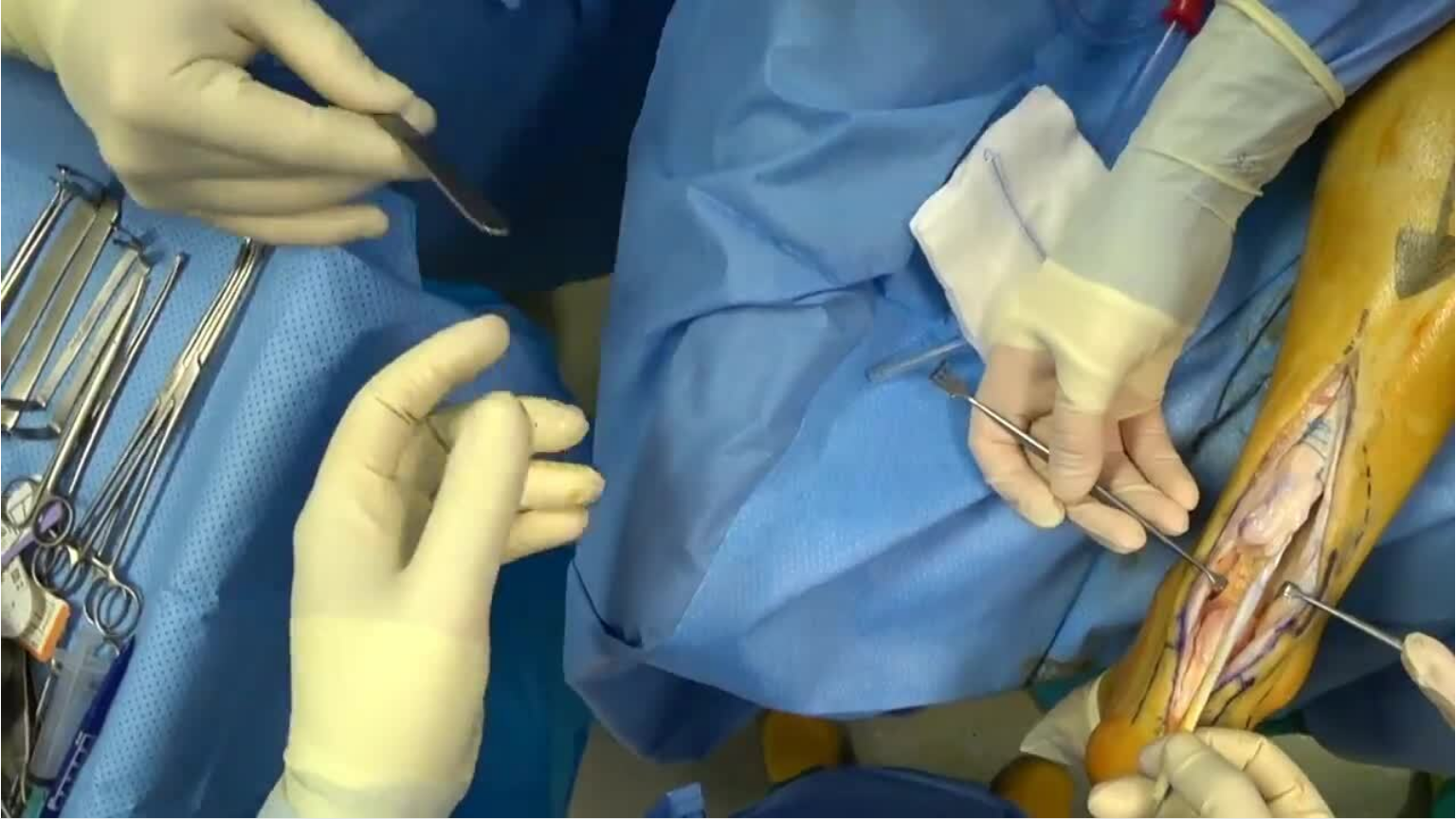 click on "10 seconds
Tap to unmute" at bounding box center [728, 409] 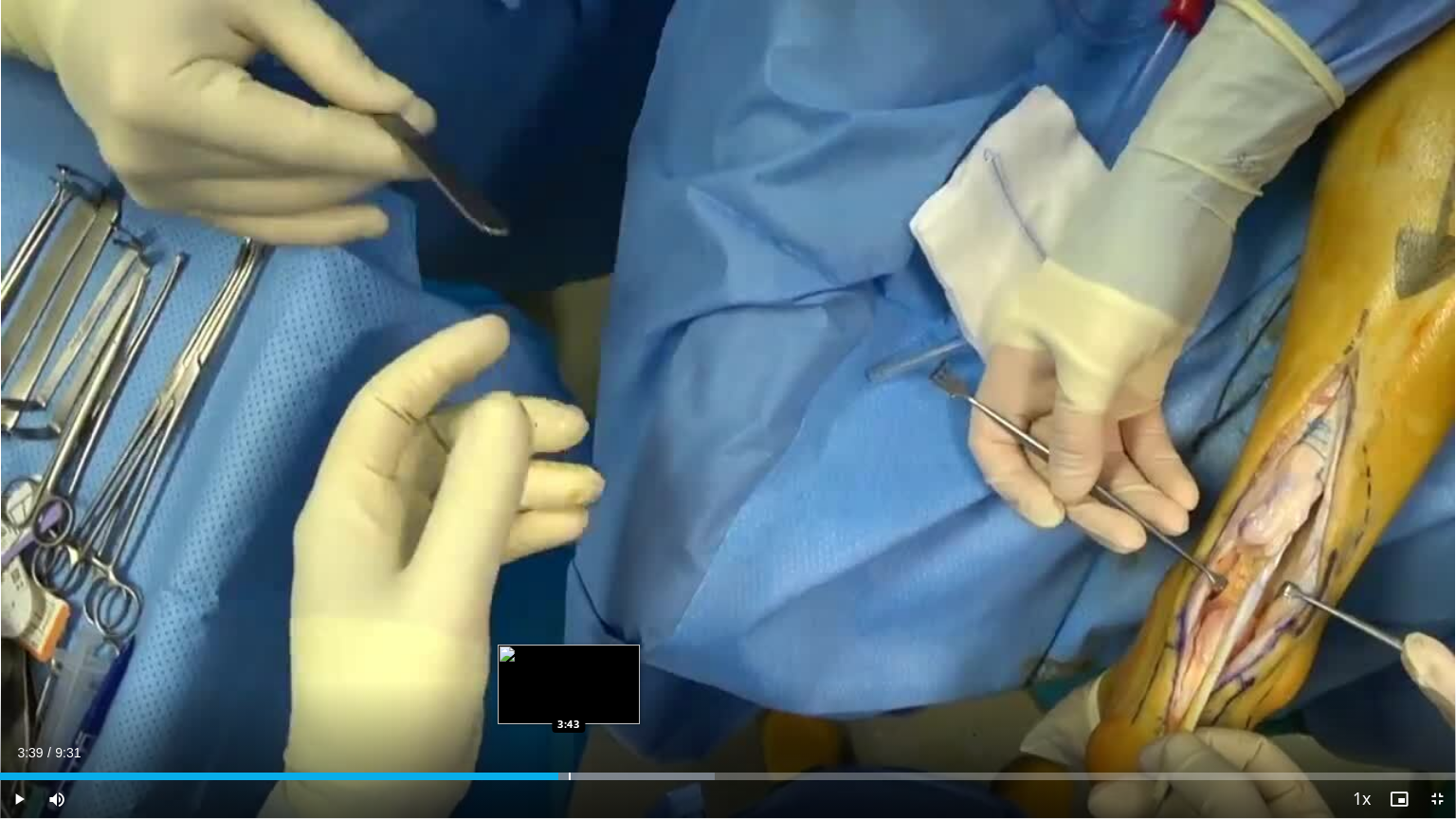 click on "Loaded :  49.07% 3:39 3:43" at bounding box center [728, 771] 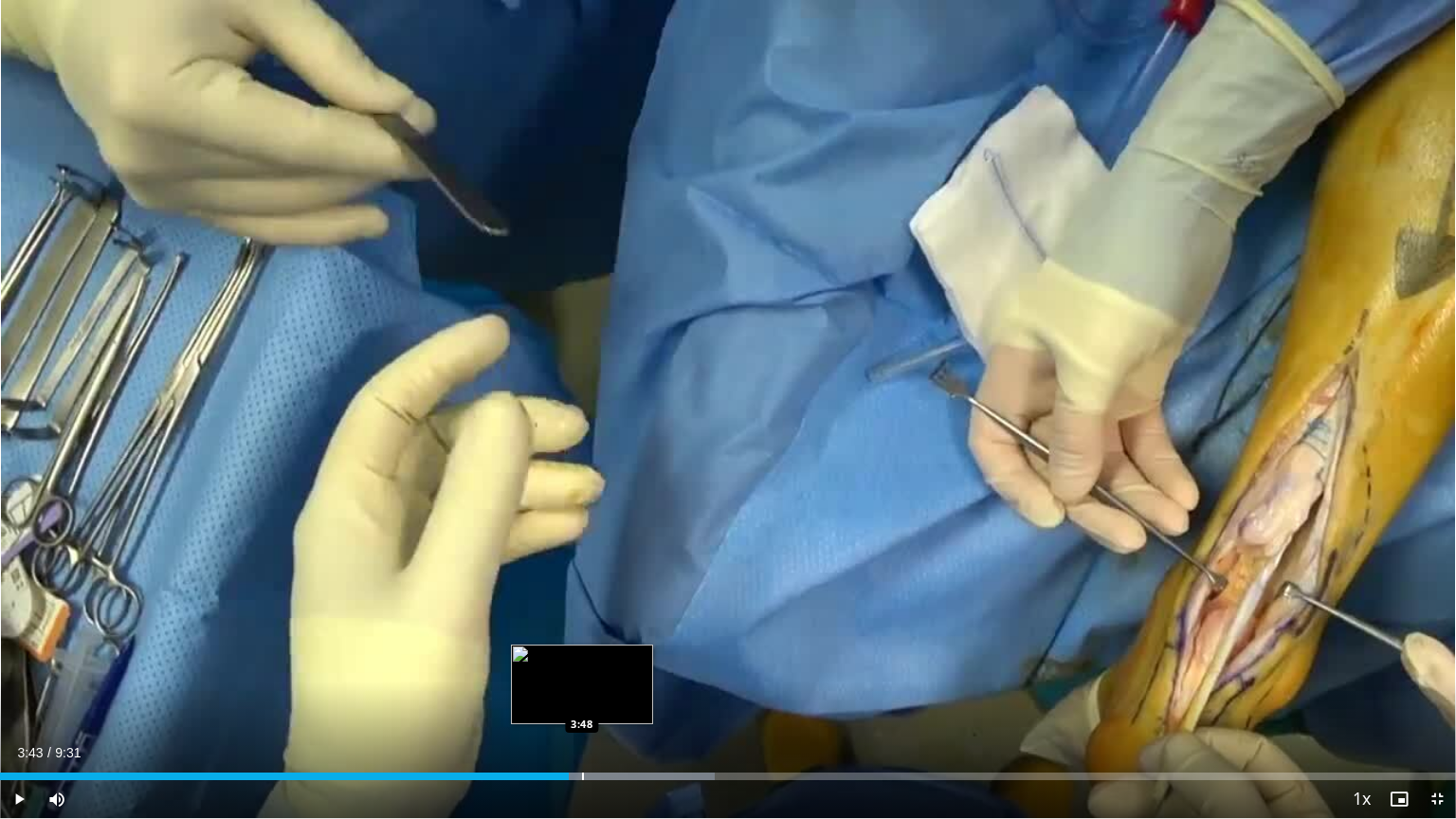 click on "Loaded :  49.07% 3:43 3:48" at bounding box center (728, 771) 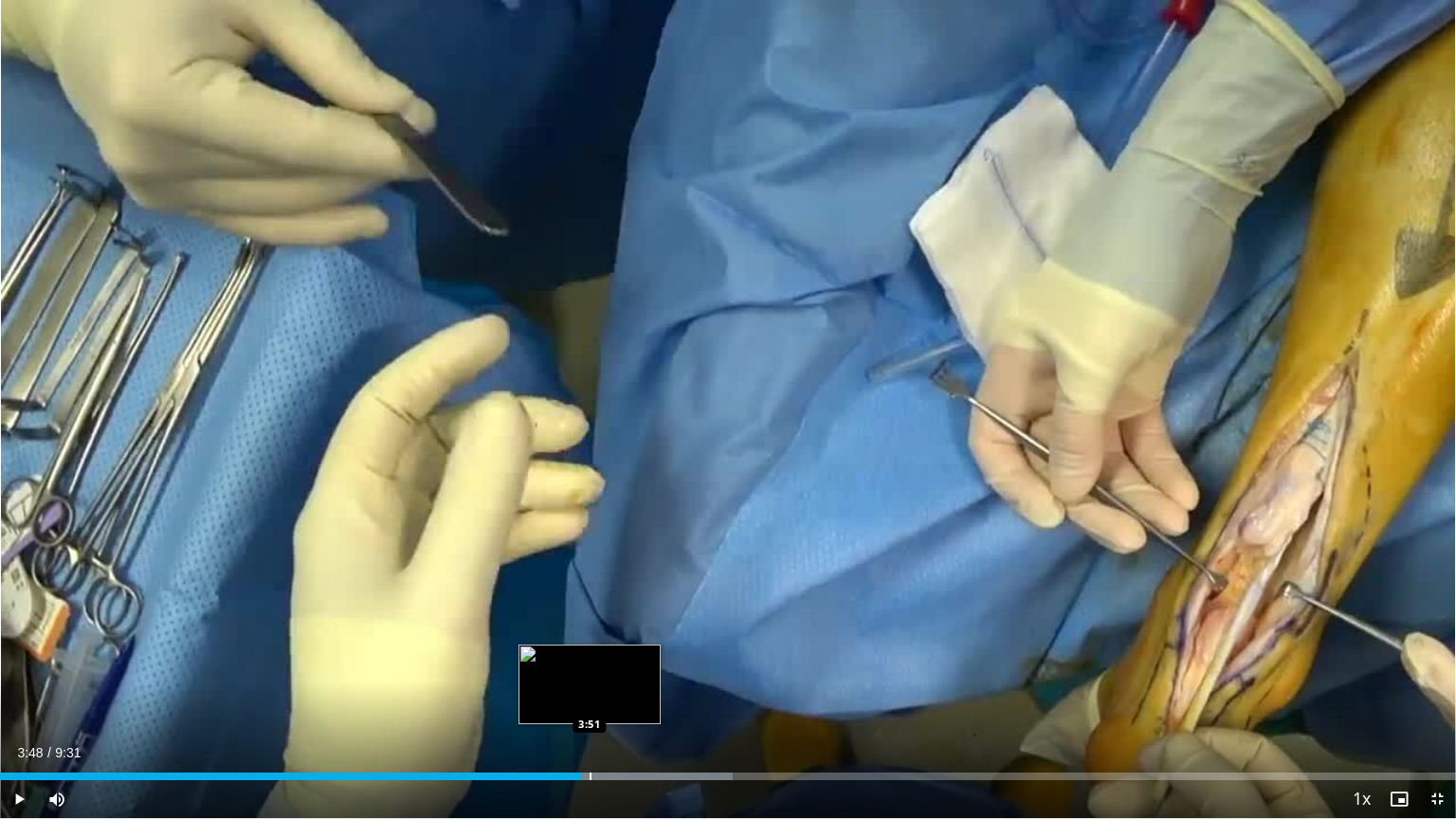 click on "Loaded :  50.35% 3:48 3:51" at bounding box center (728, 771) 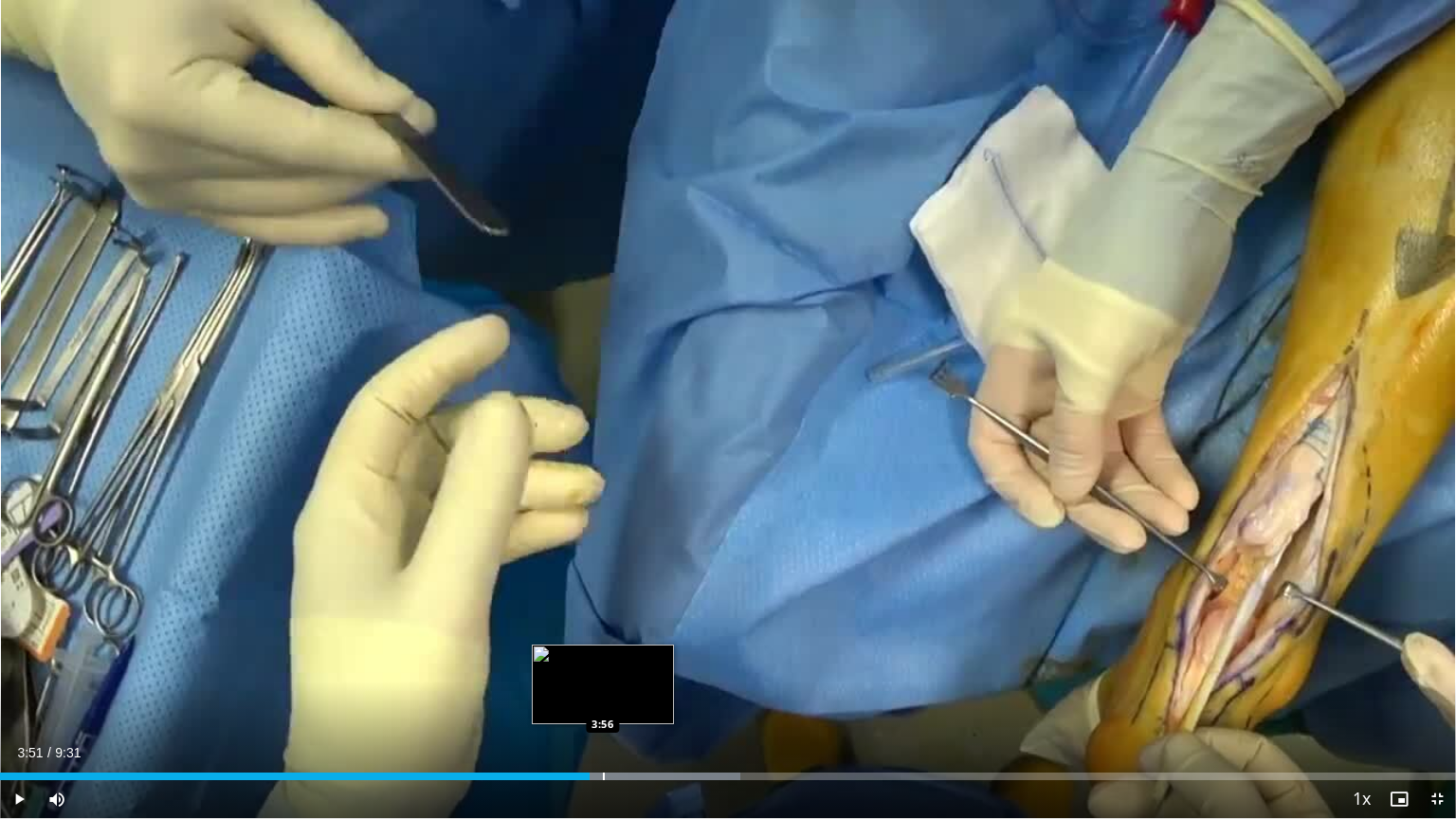 click at bounding box center (604, 776) 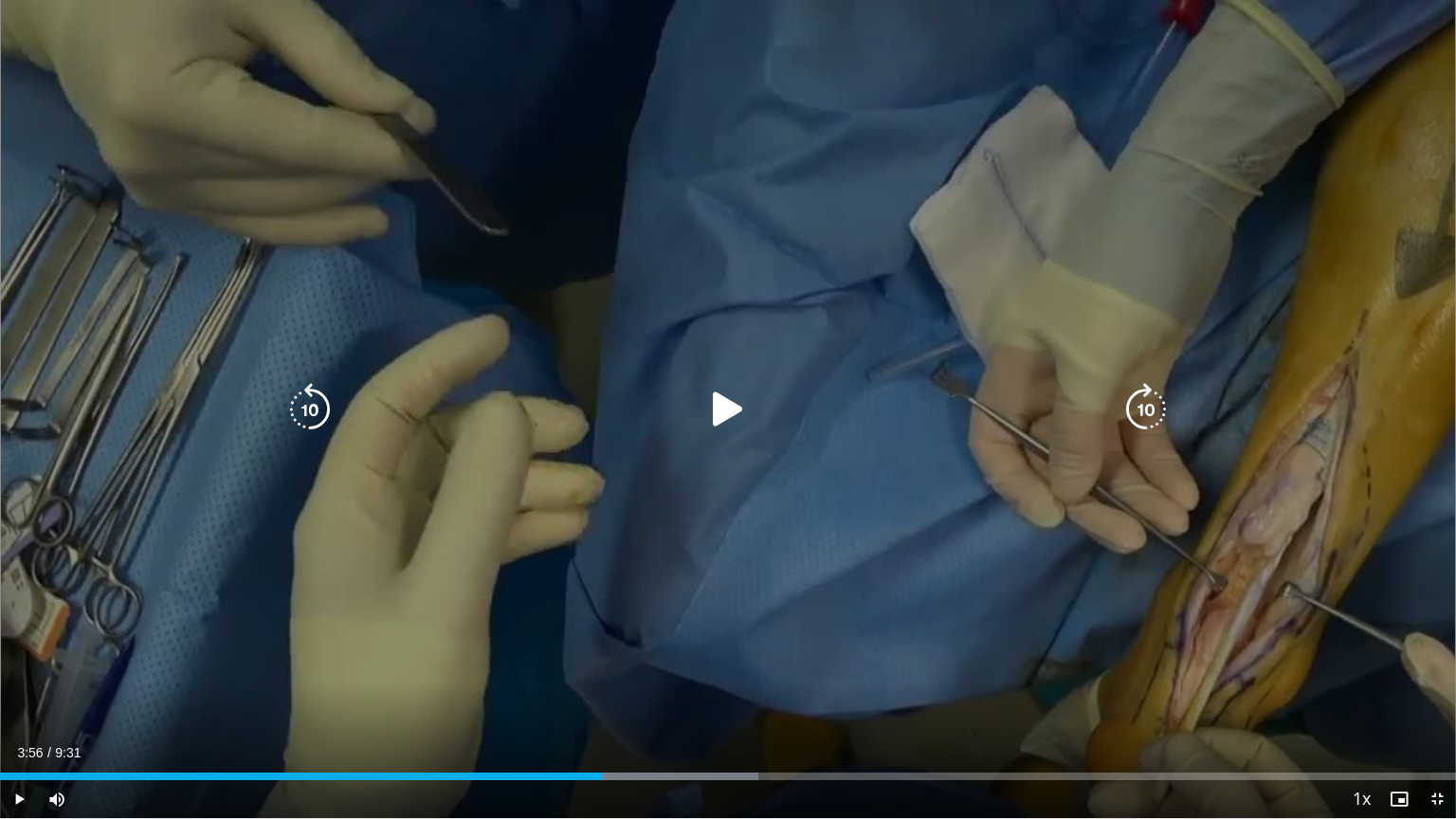 click on "10 seconds
Tap to unmute" at bounding box center (728, 409) 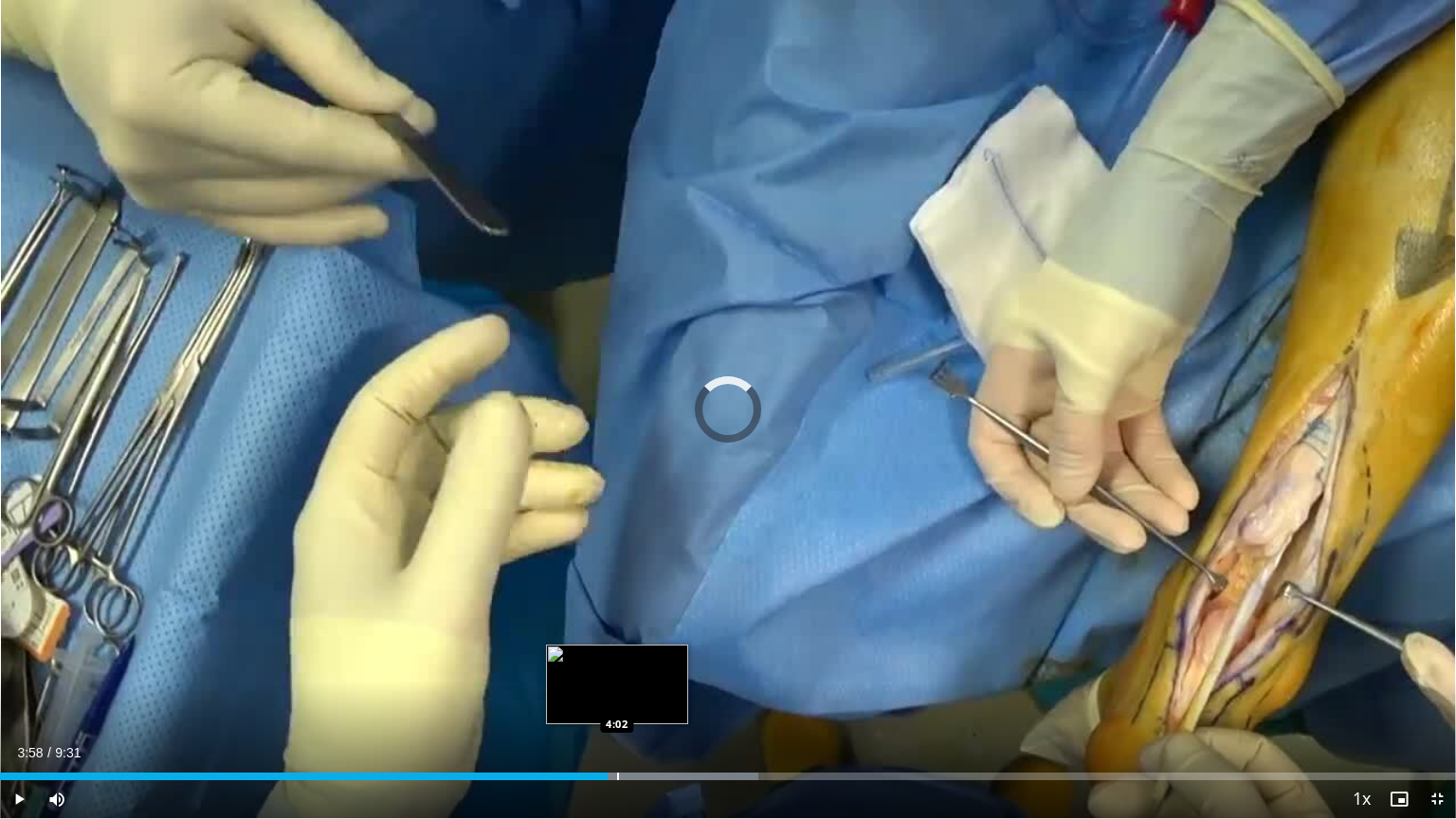 drag, startPoint x: 617, startPoint y: 775, endPoint x: 634, endPoint y: 777, distance: 17.117243 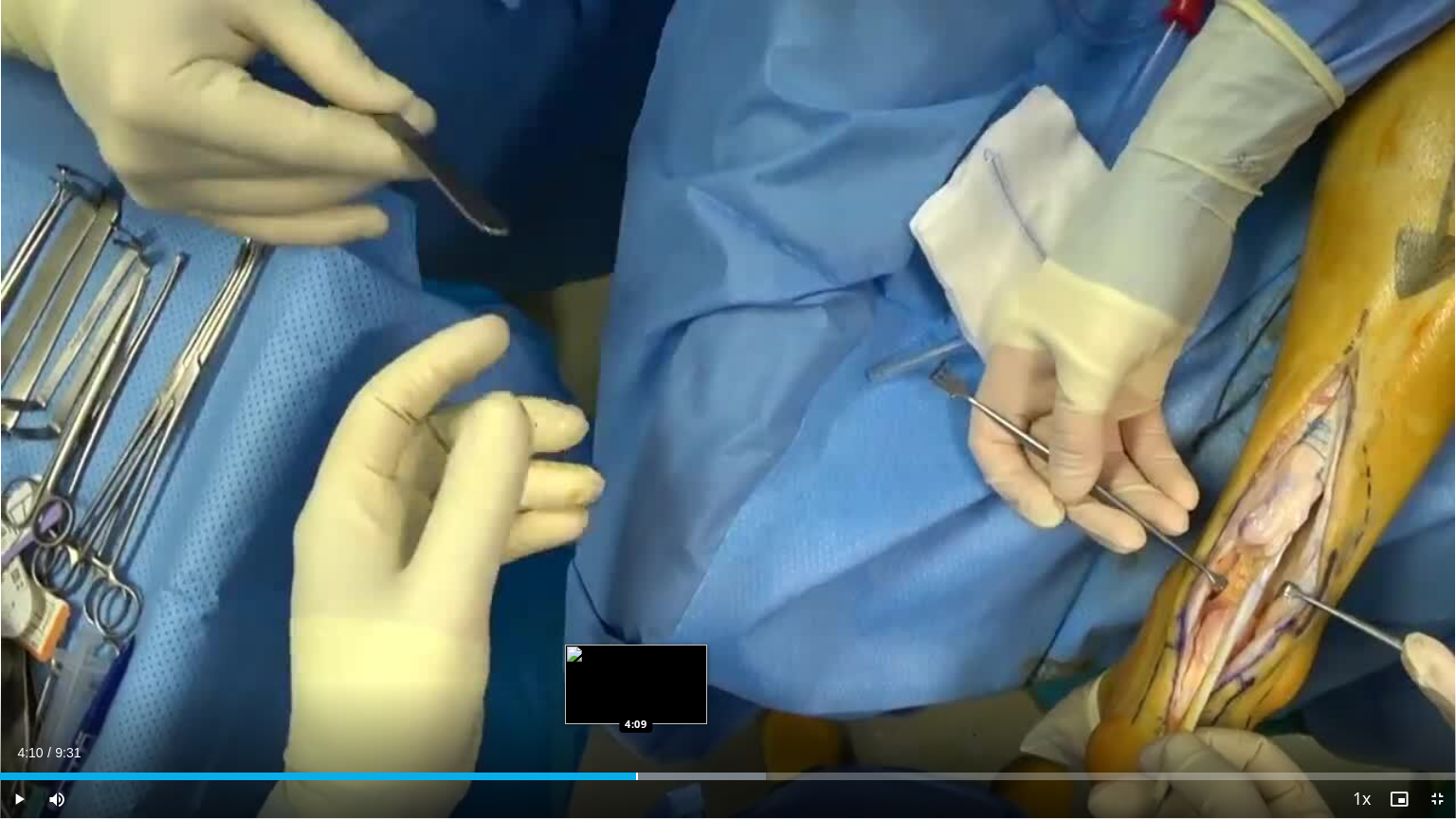 click at bounding box center (637, 776) 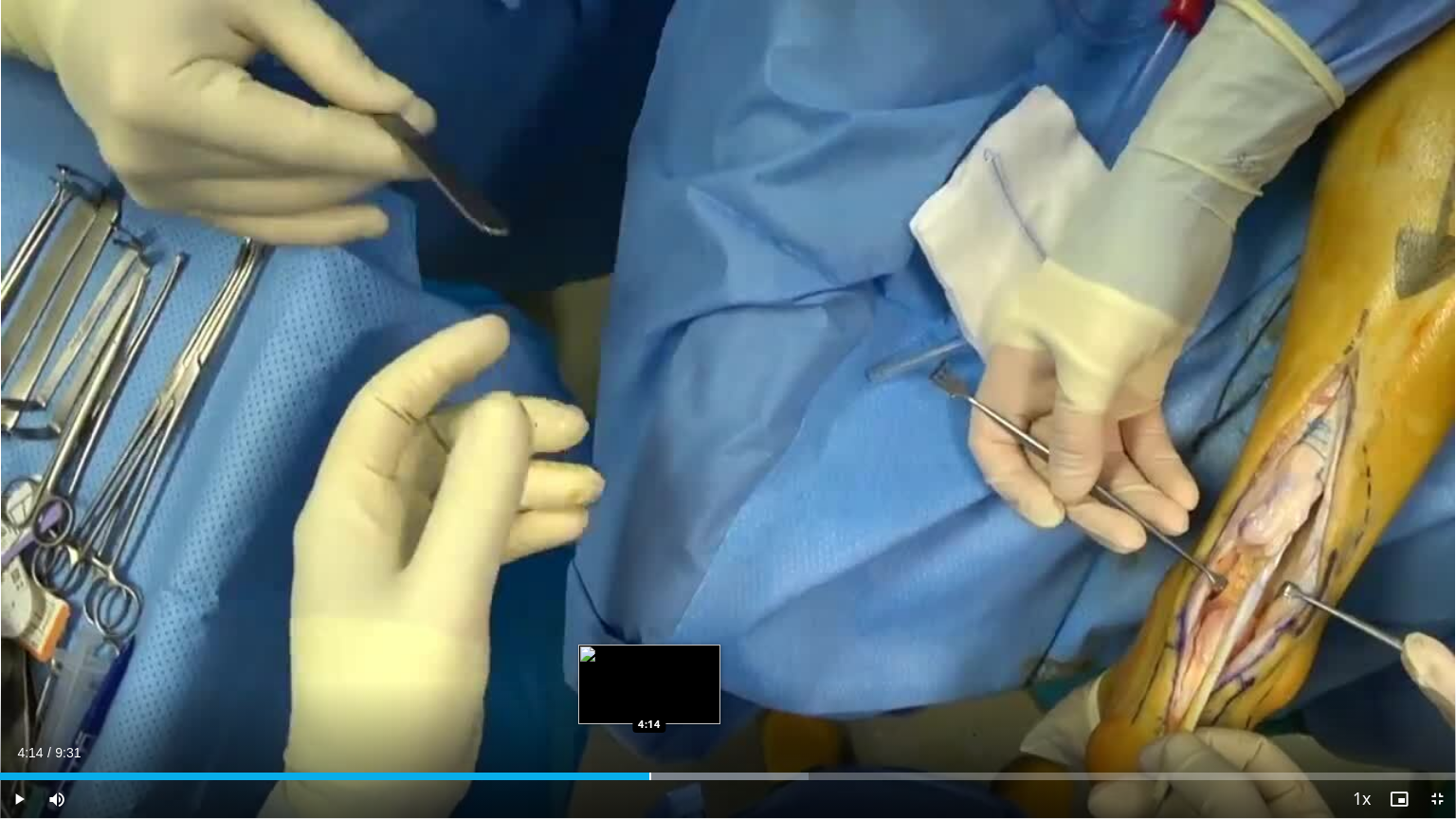 click on "Loaded :  55.56% 4:14 4:14" at bounding box center [728, 771] 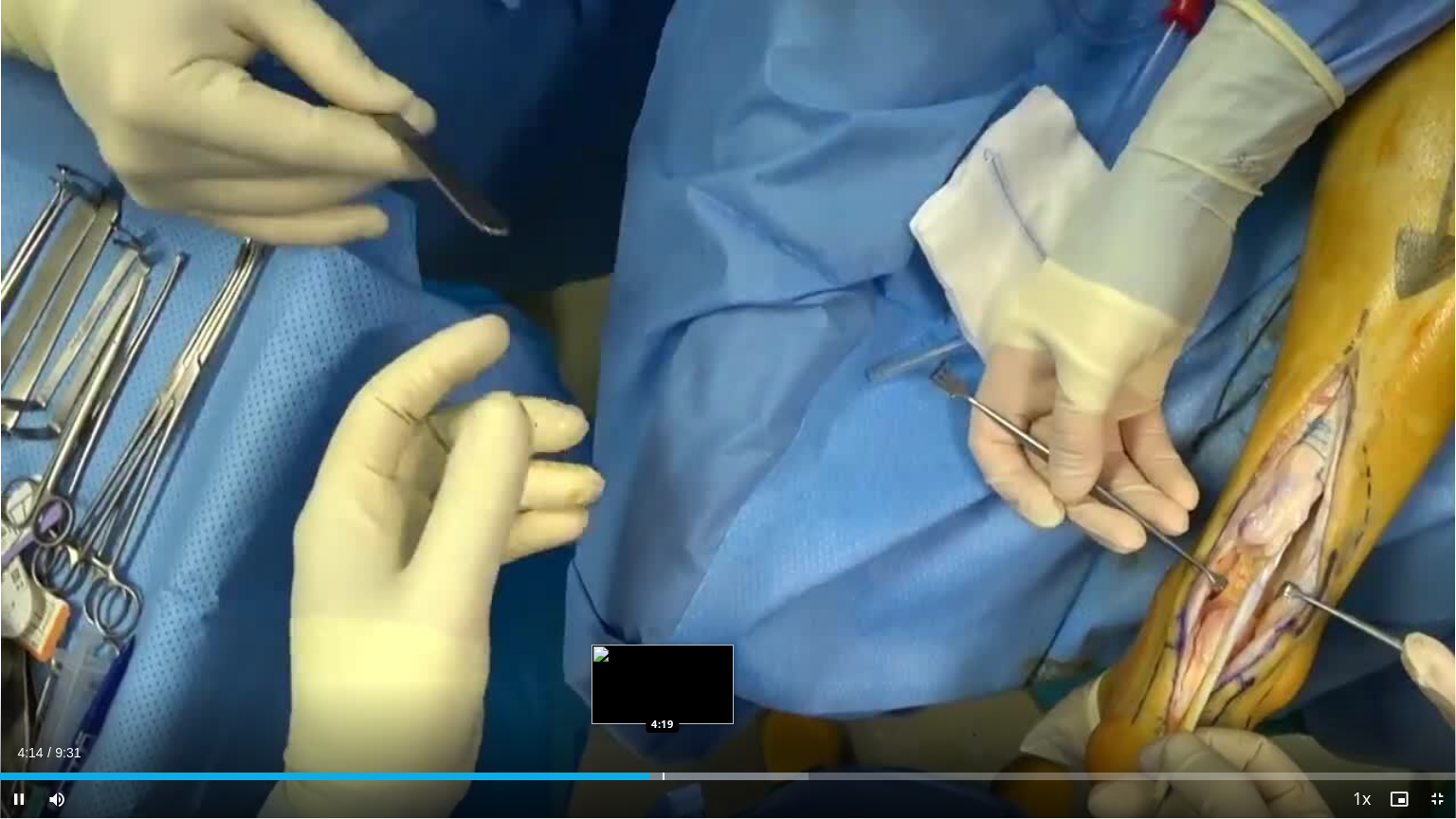 click on "Loaded :  55.56% 4:14 4:19" at bounding box center [728, 771] 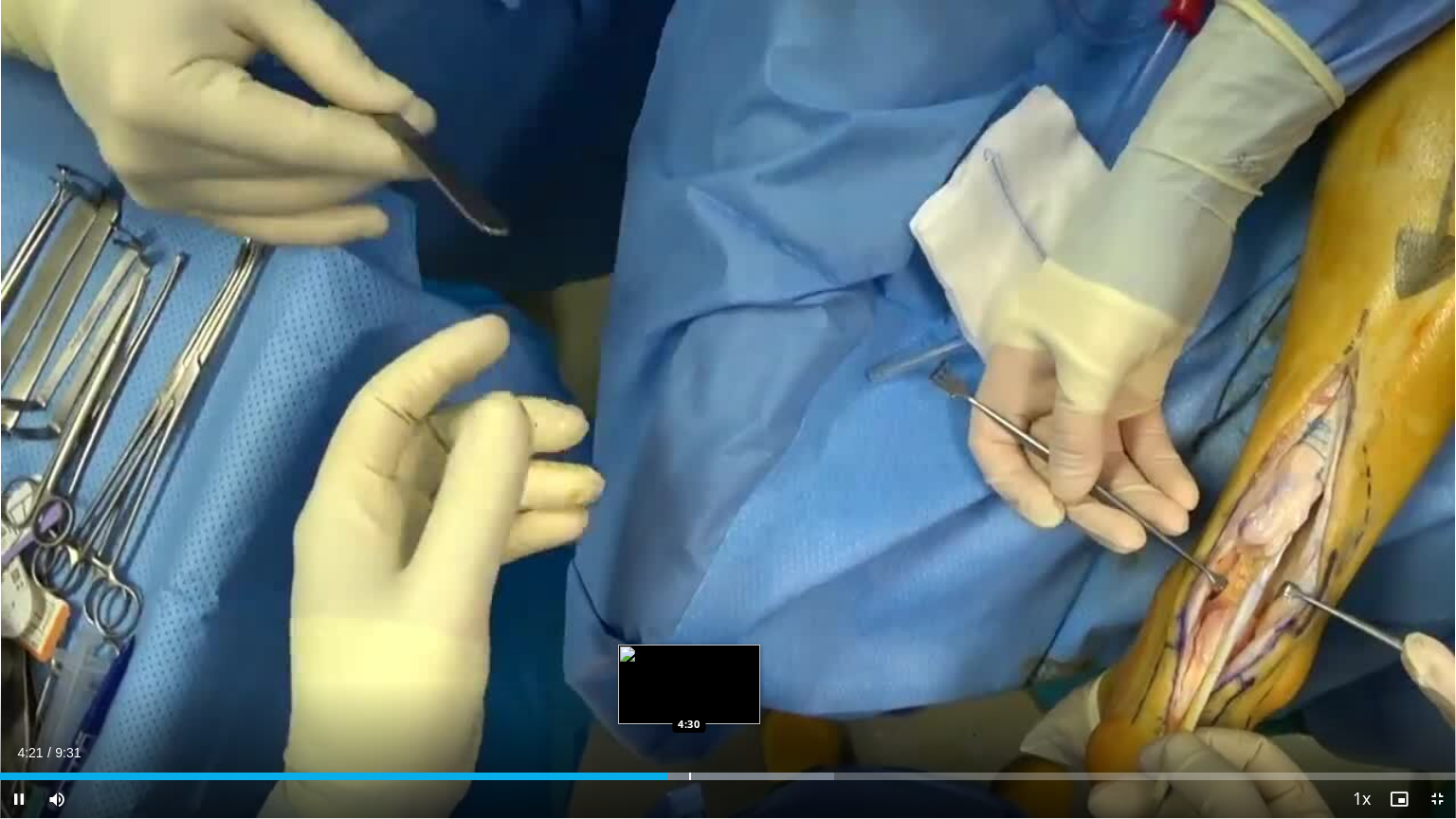 click on "Loaded :  57.30% 4:21 4:30" at bounding box center [728, 771] 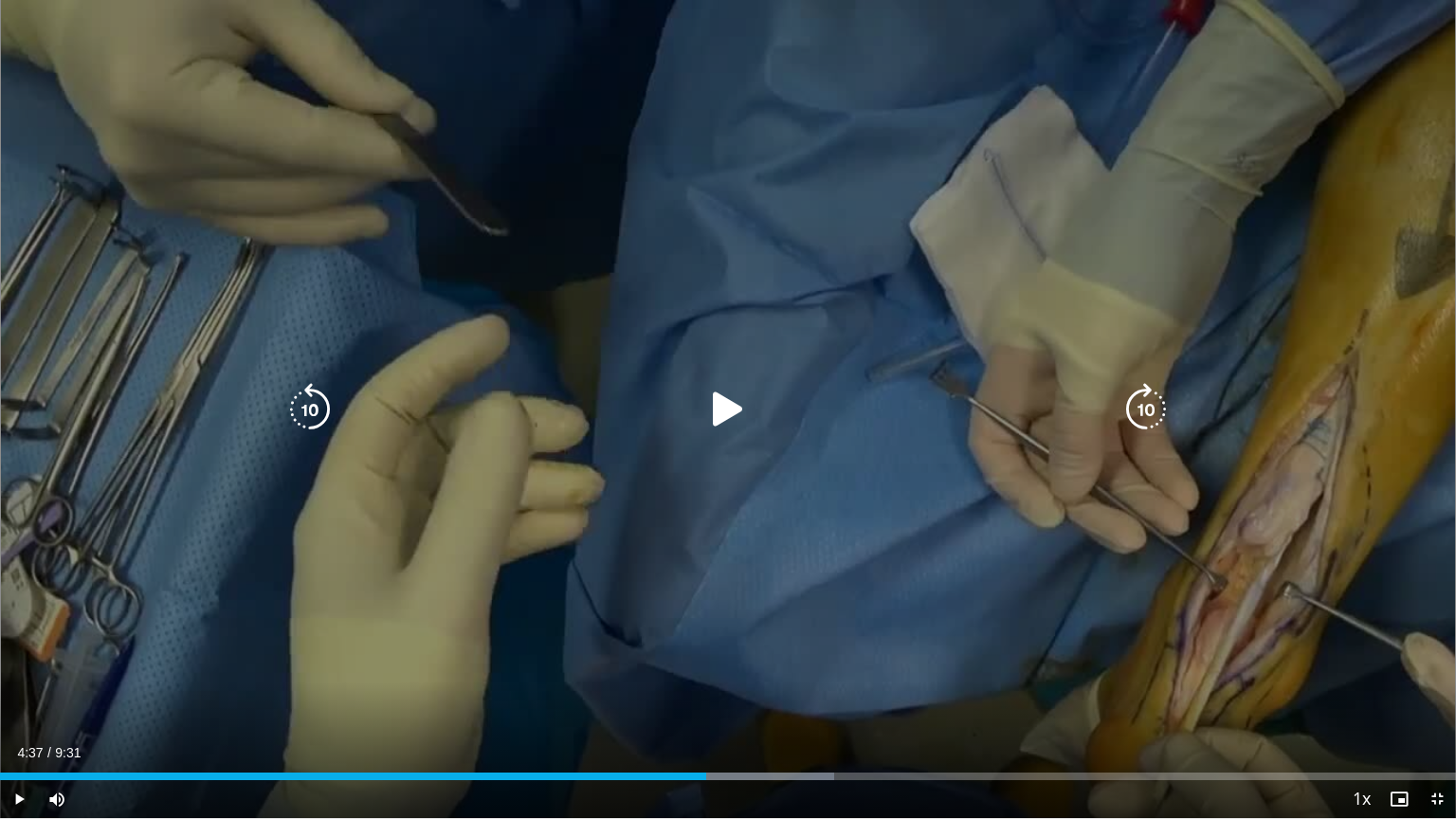 click on "Loaded :  57.30% 4:37 4:30" at bounding box center (728, 776) 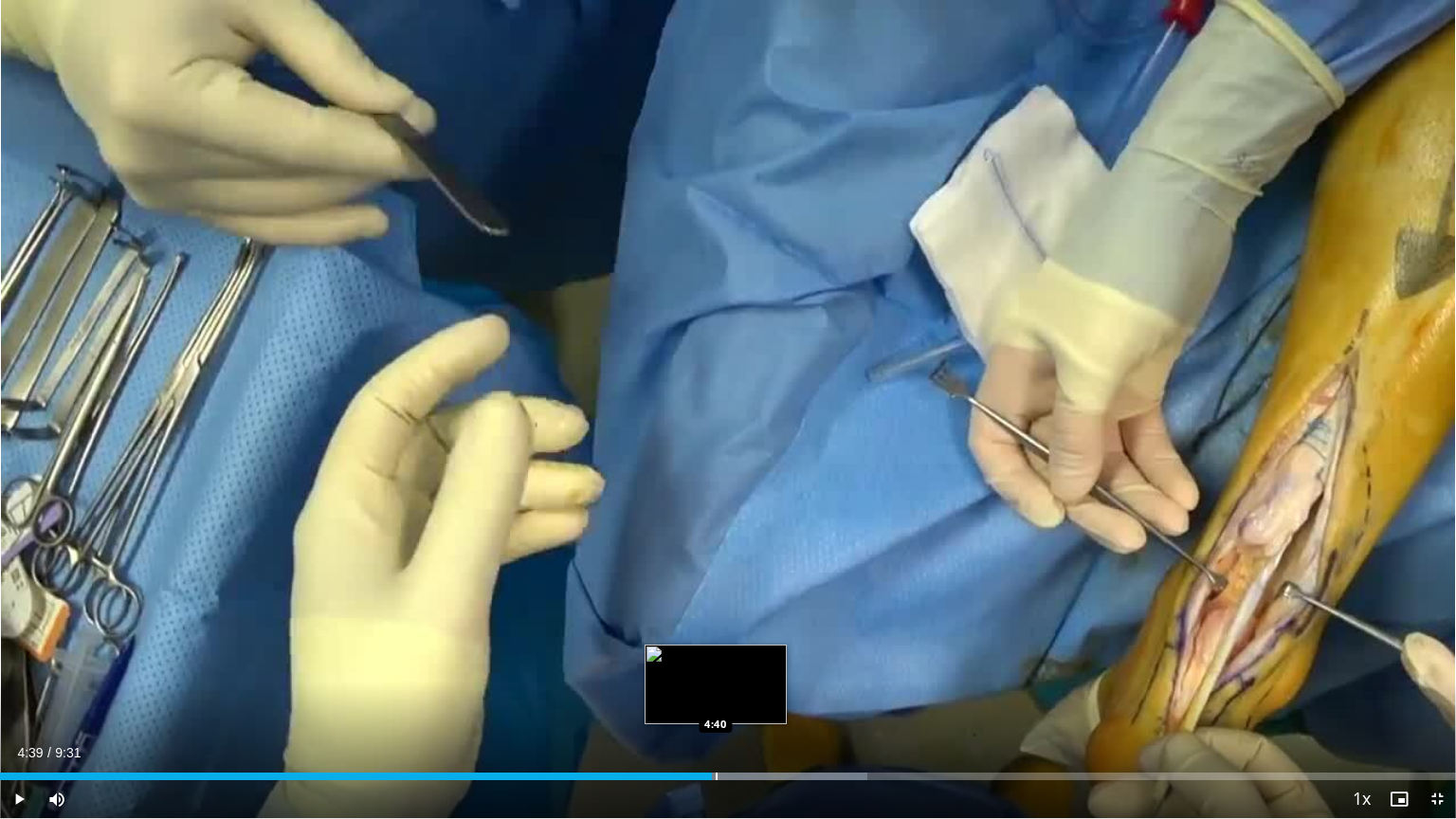 click on "Loaded :  59.59% 4:39 4:40" at bounding box center [728, 771] 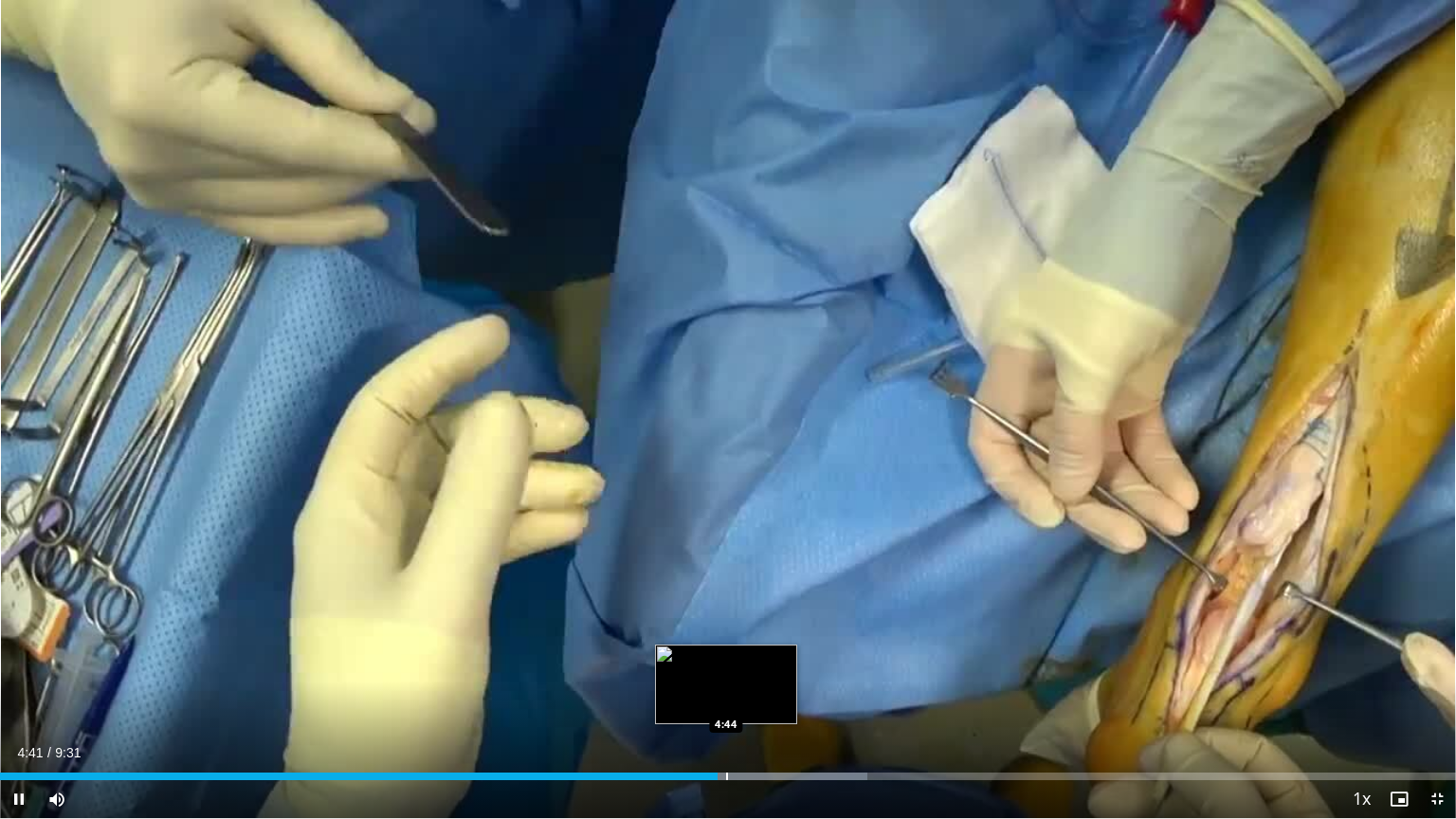 click at bounding box center [727, 776] 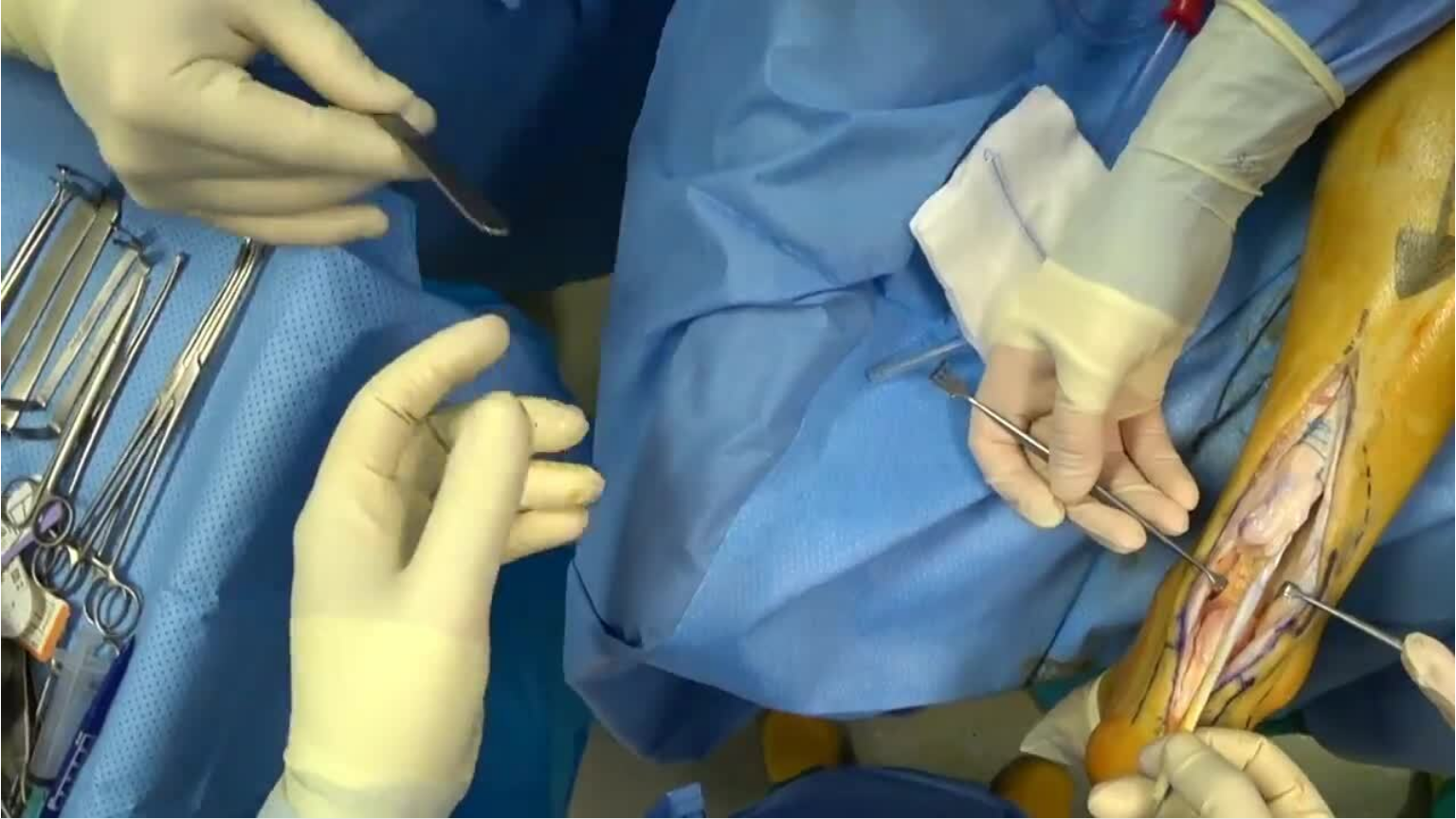 click on "10 seconds
Tap to unmute" at bounding box center (728, 409) 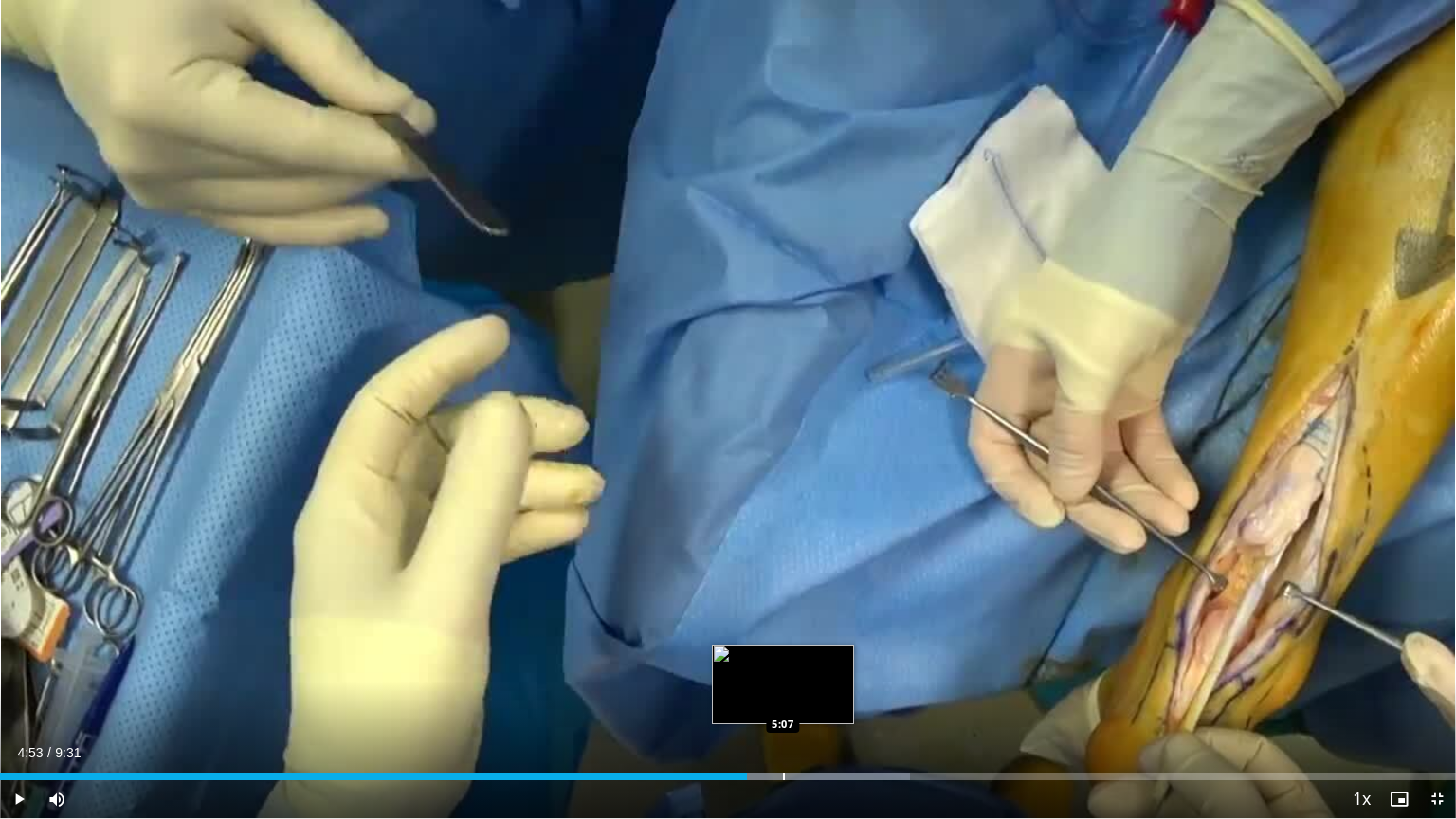 click at bounding box center (784, 776) 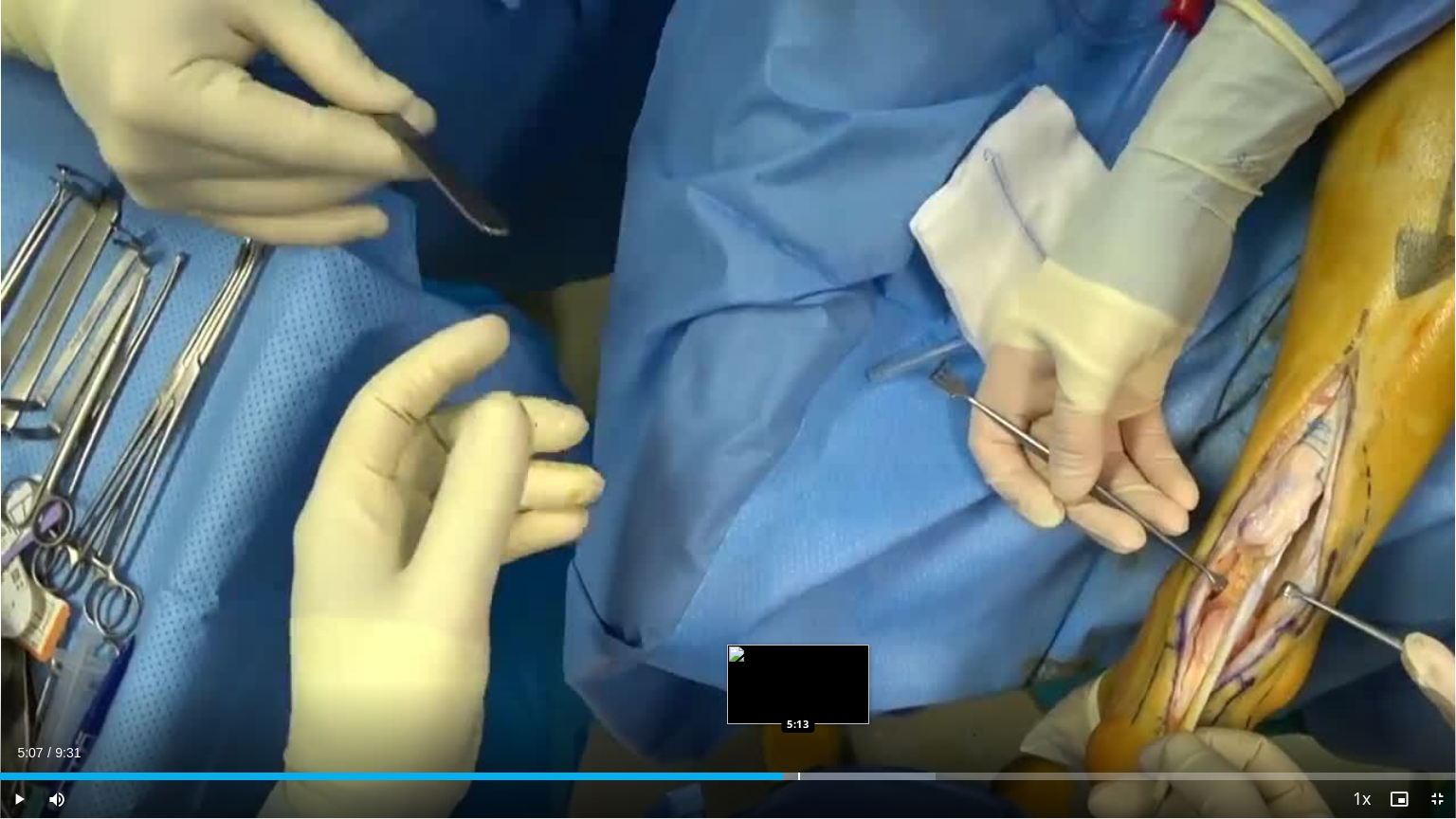 click at bounding box center [799, 776] 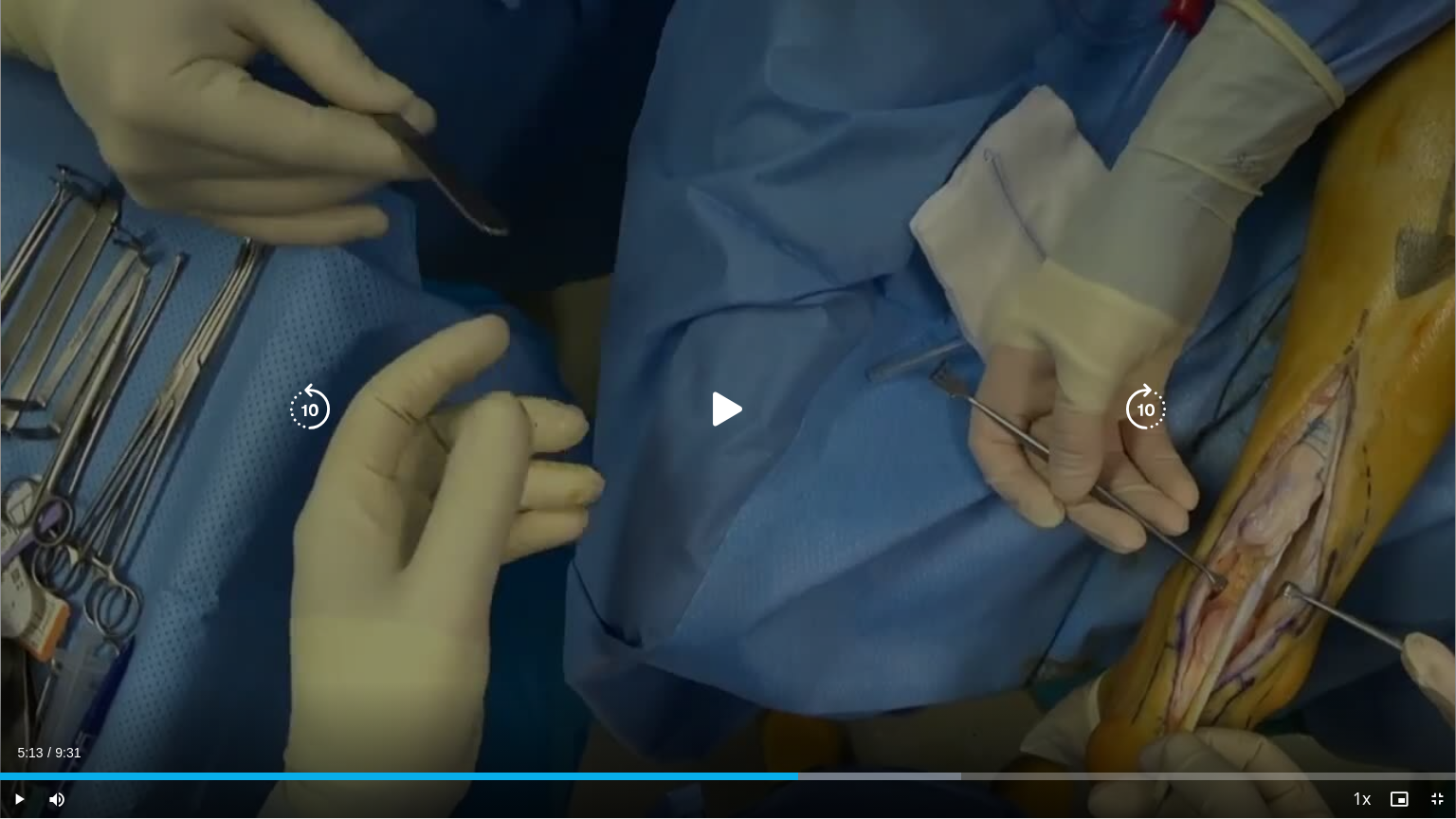 click on "10 seconds
Tap to unmute" at bounding box center [728, 409] 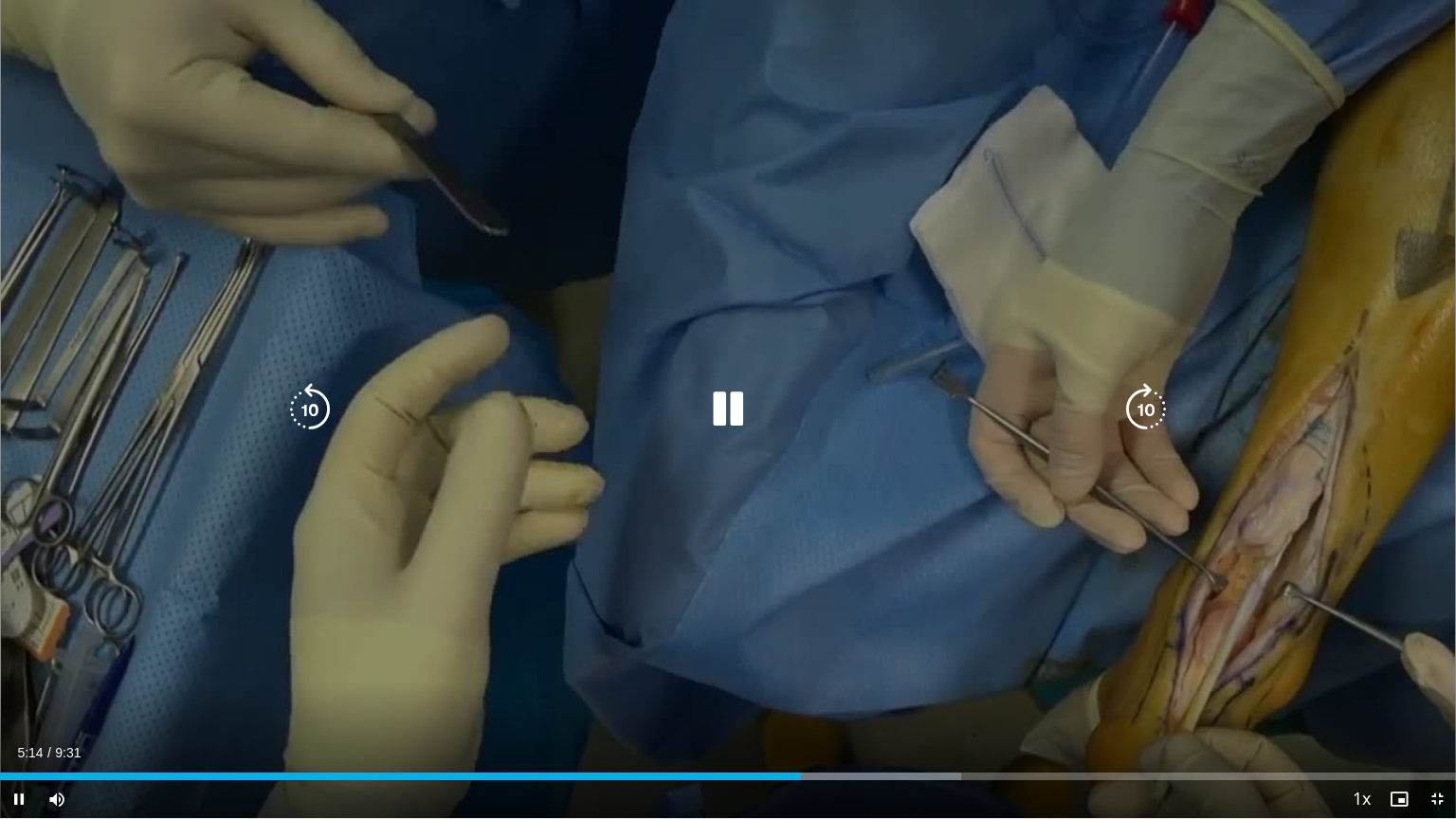 click at bounding box center (728, 410) 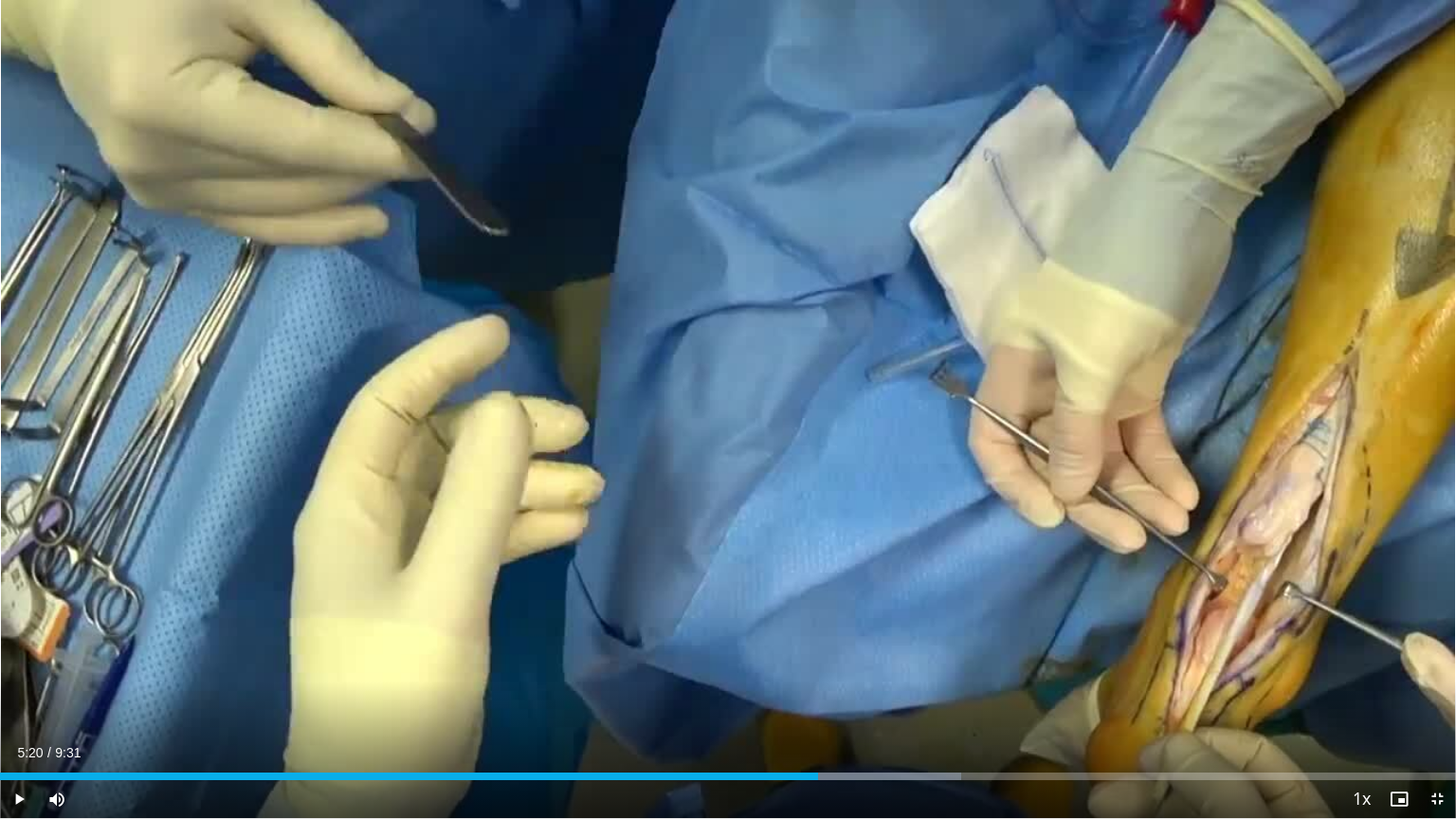 drag, startPoint x: 819, startPoint y: 778, endPoint x: 841, endPoint y: 781, distance: 22.203603 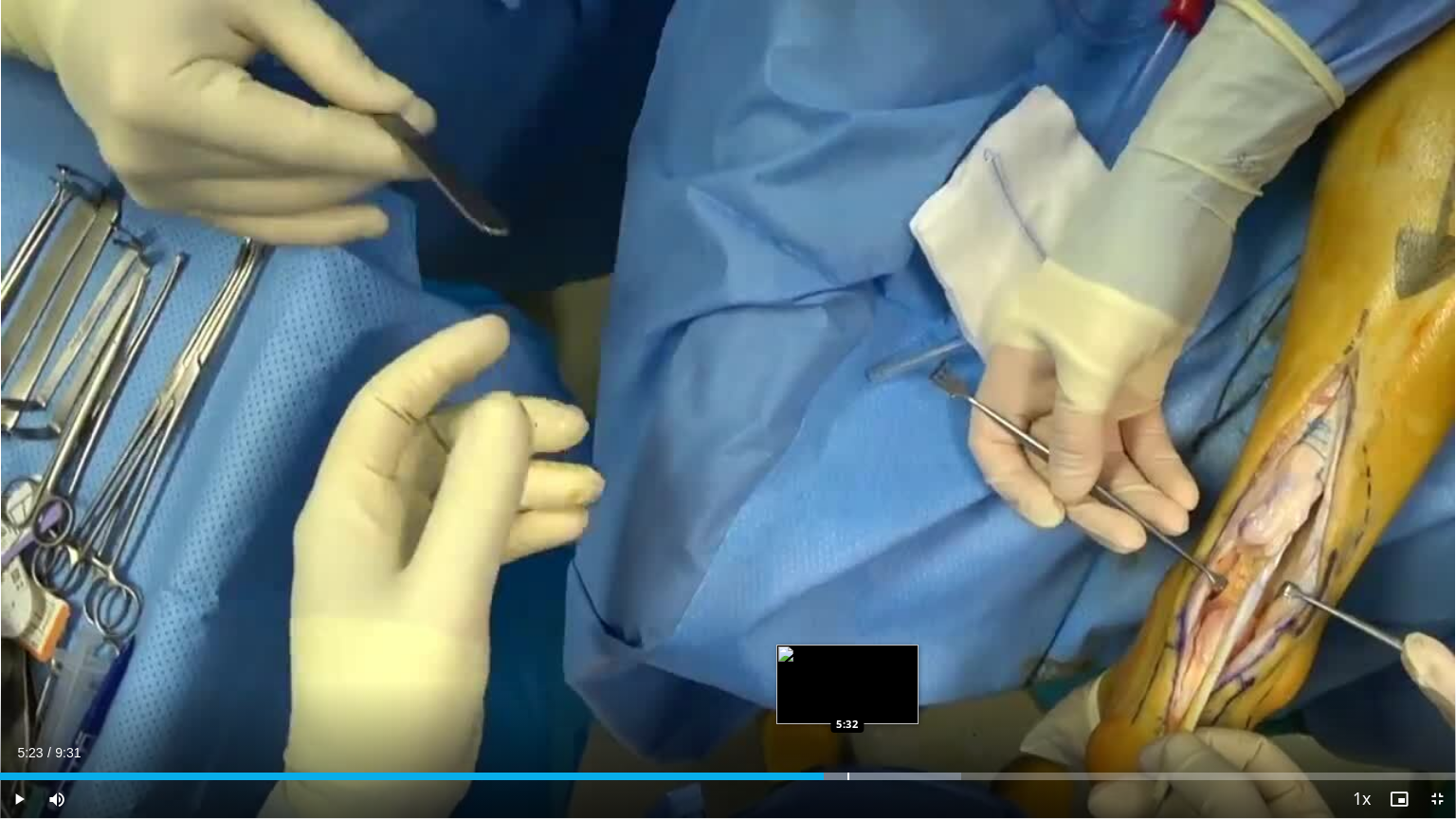 click at bounding box center [848, 776] 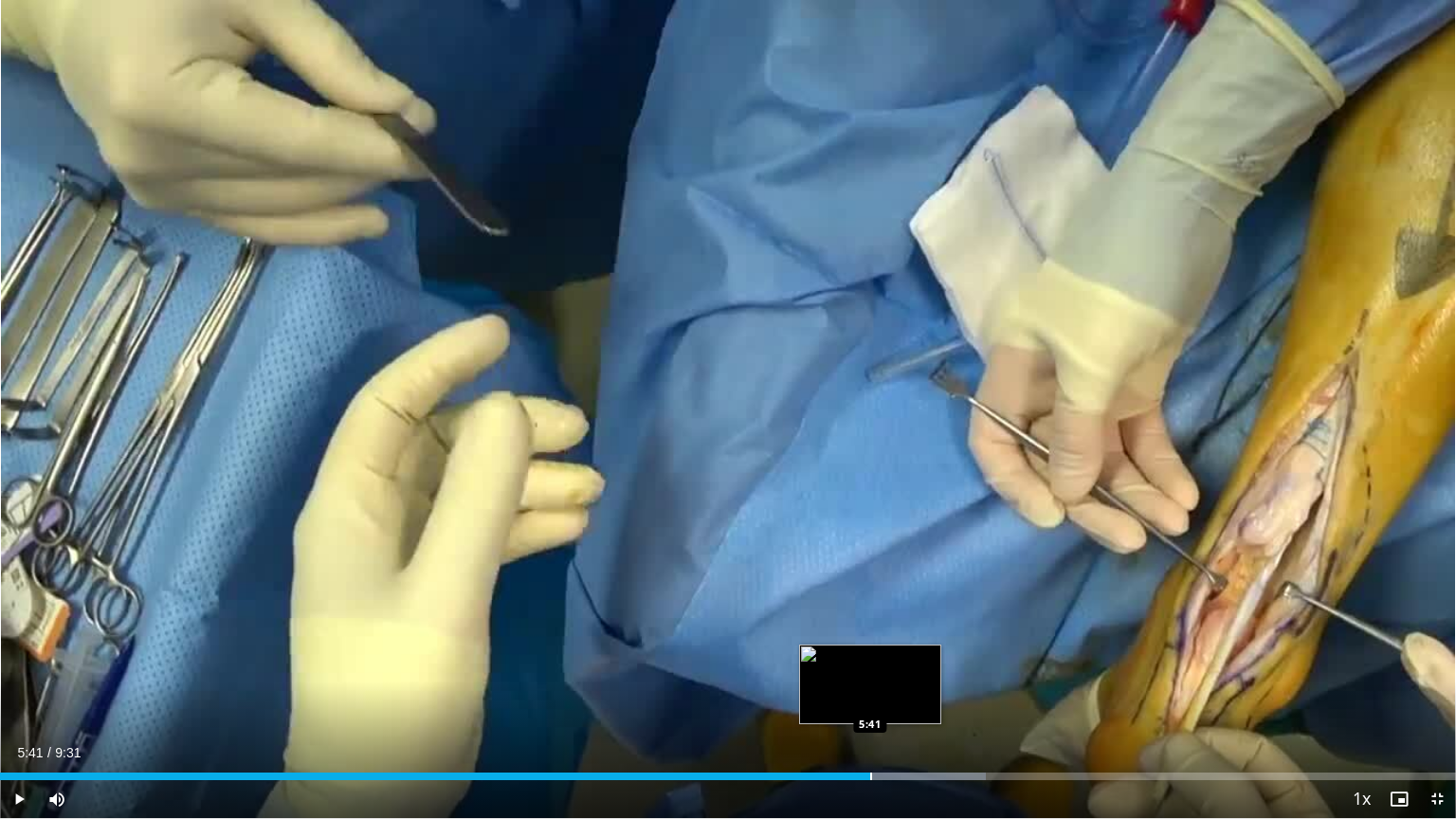 drag, startPoint x: 870, startPoint y: 771, endPoint x: 904, endPoint y: 777, distance: 34.52535 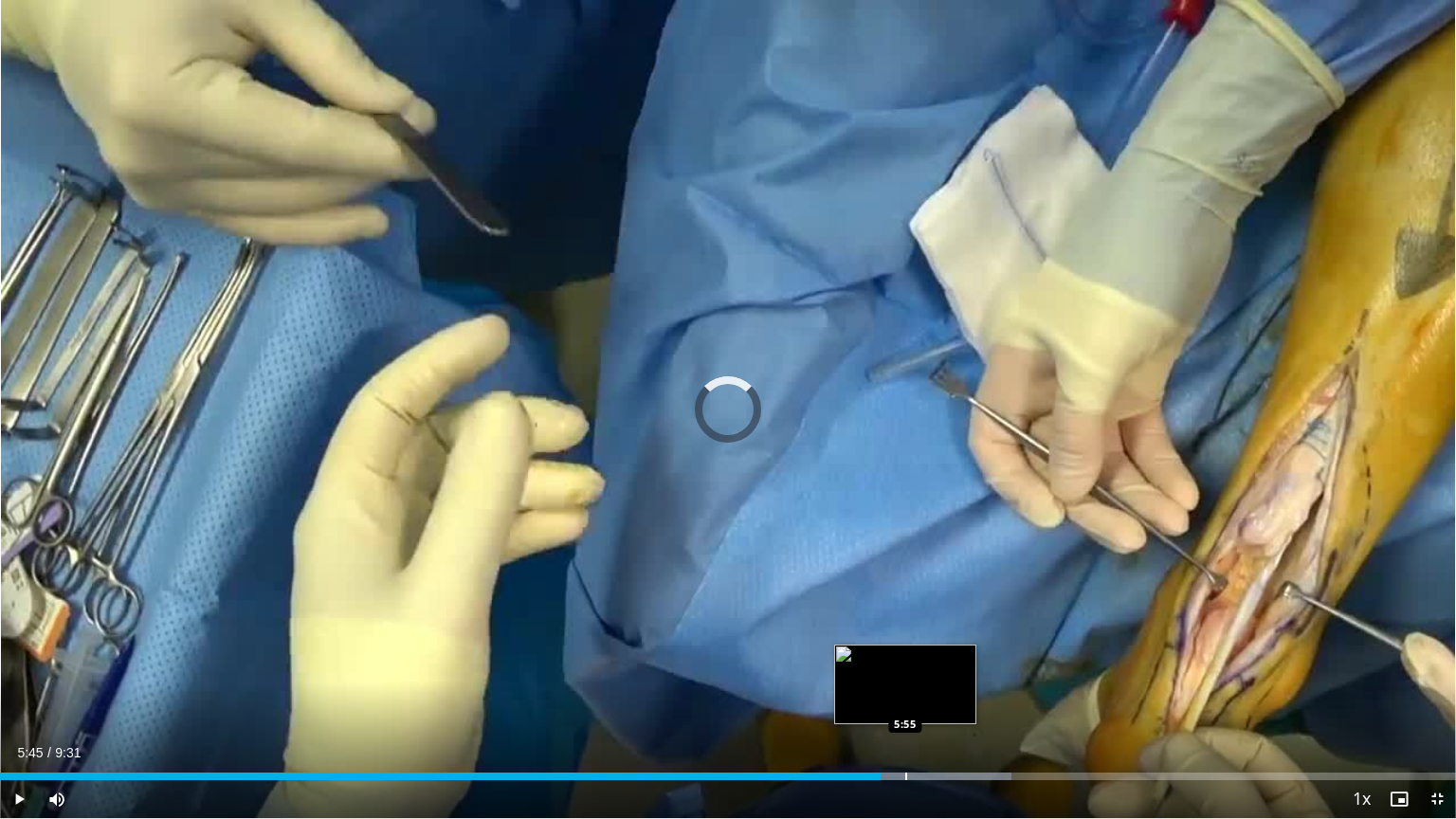 click at bounding box center [906, 776] 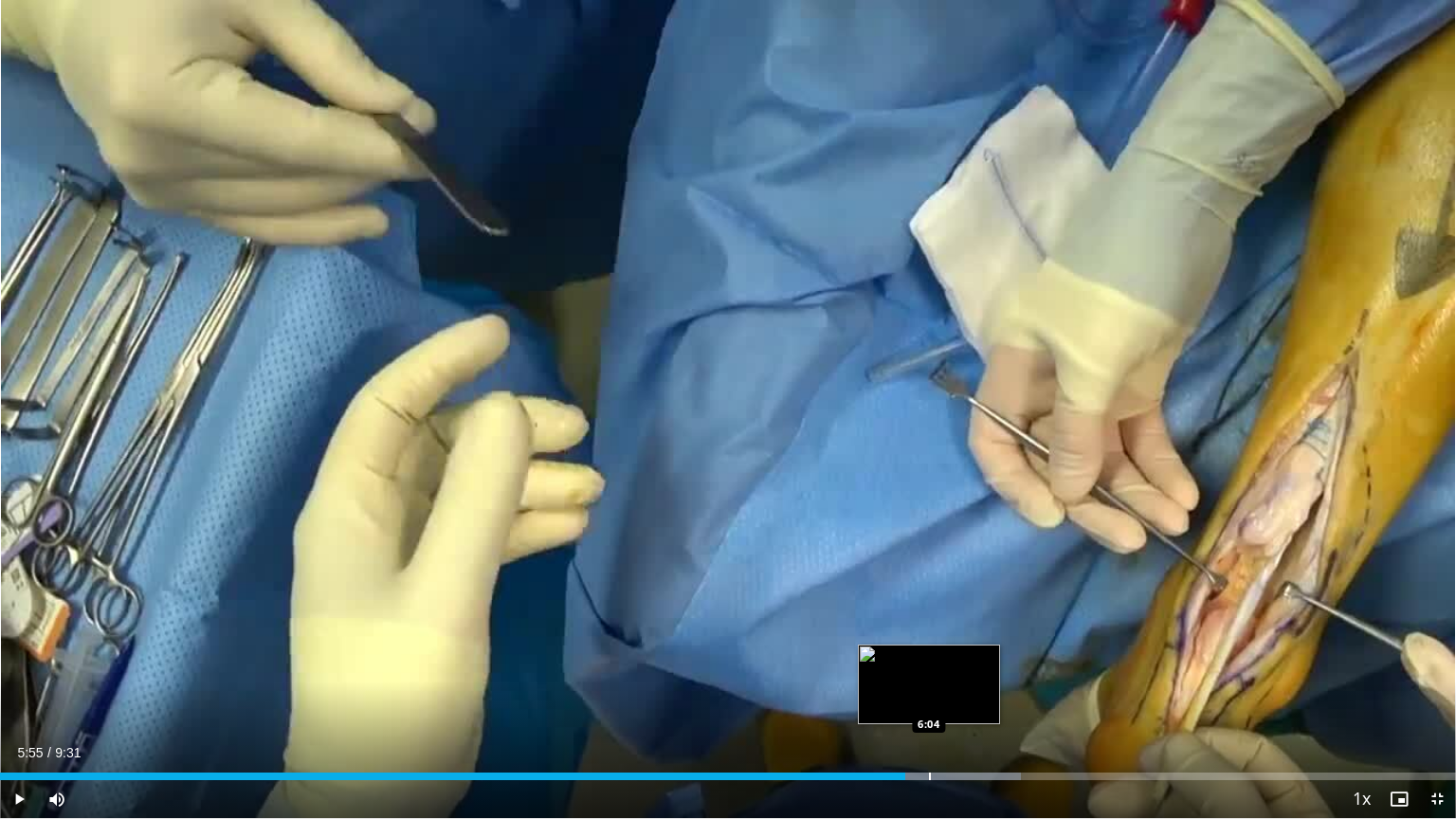 click at bounding box center [930, 776] 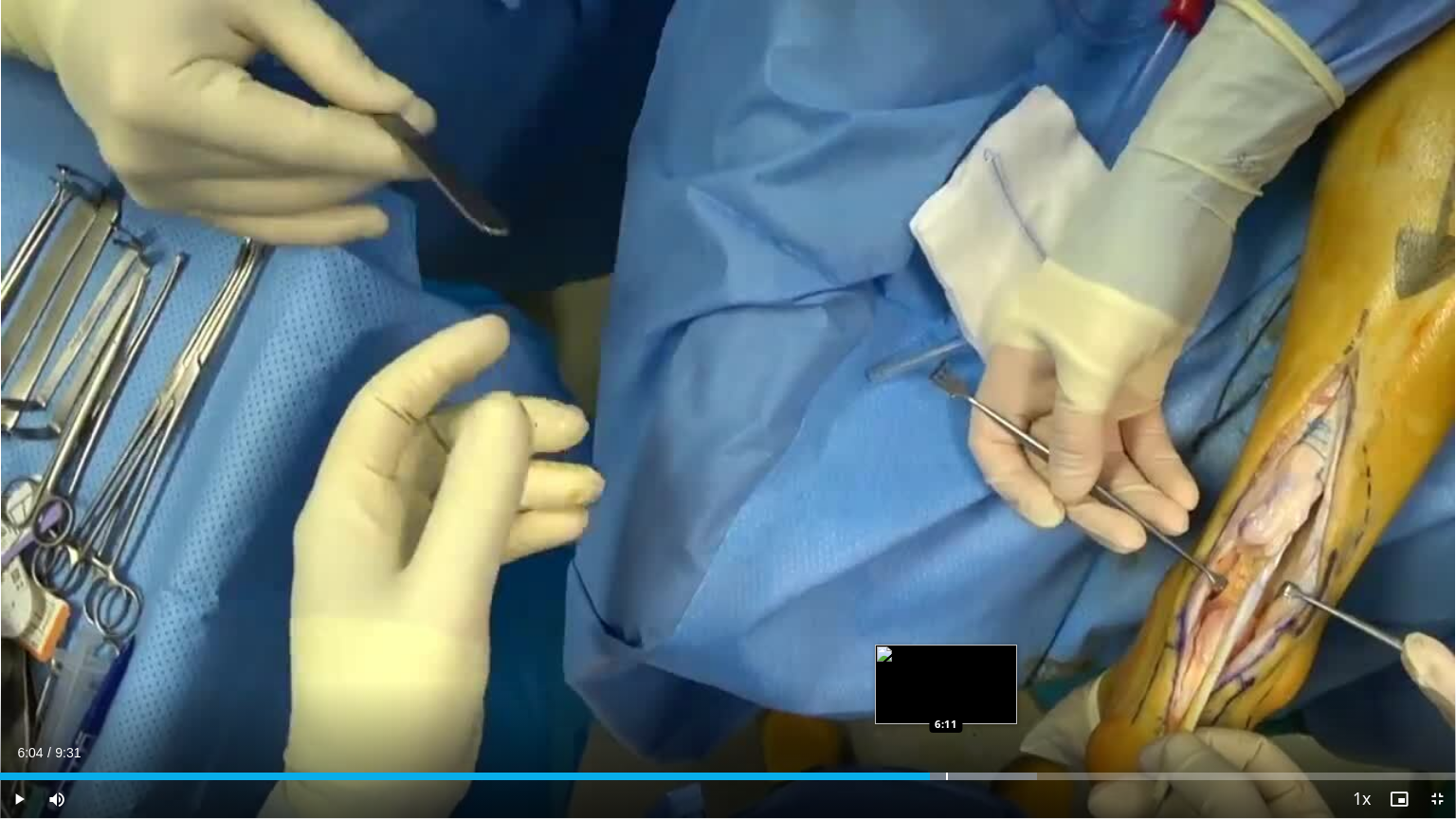 drag, startPoint x: 945, startPoint y: 776, endPoint x: 955, endPoint y: 777, distance: 10.049876 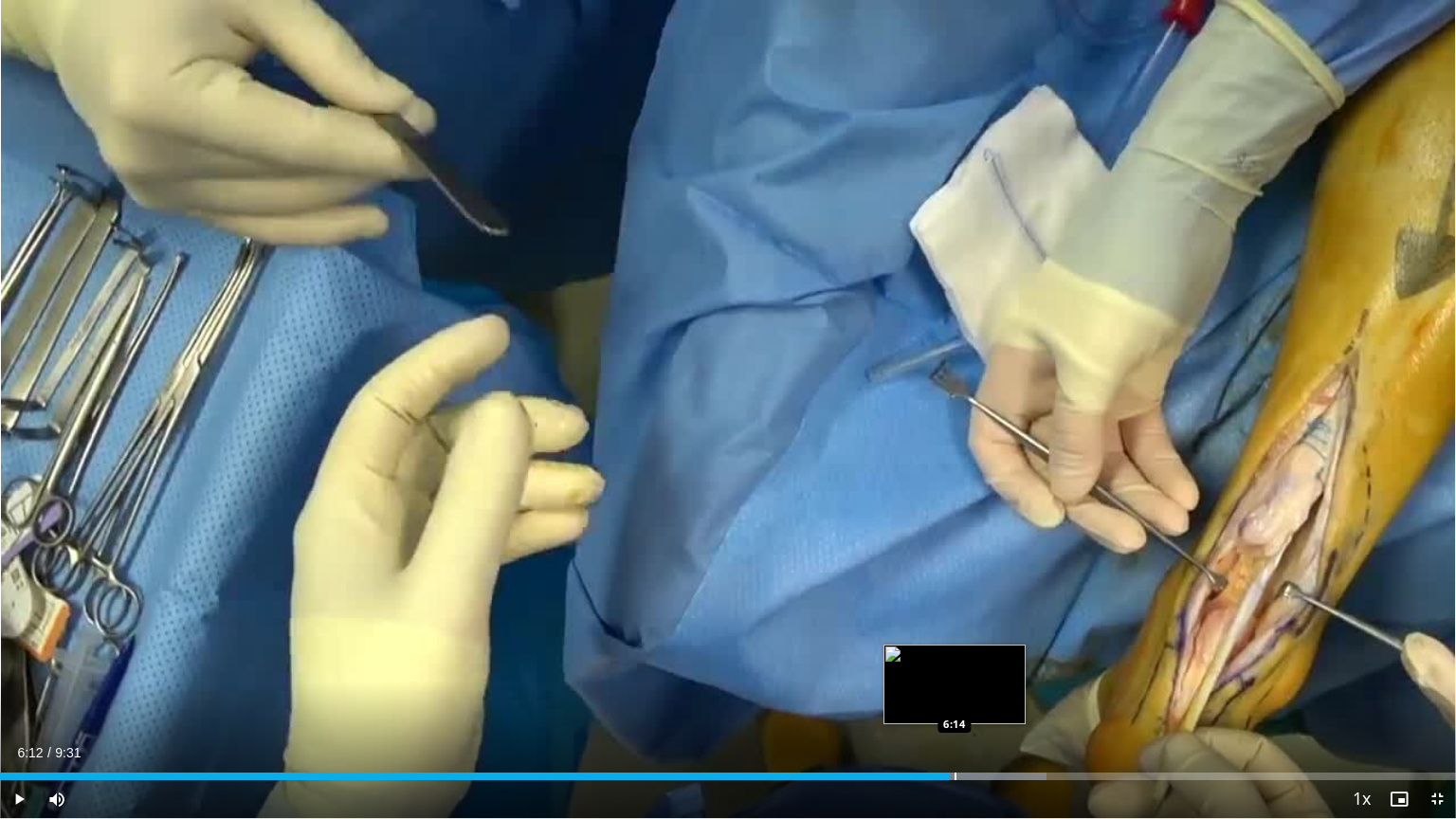 click at bounding box center (956, 776) 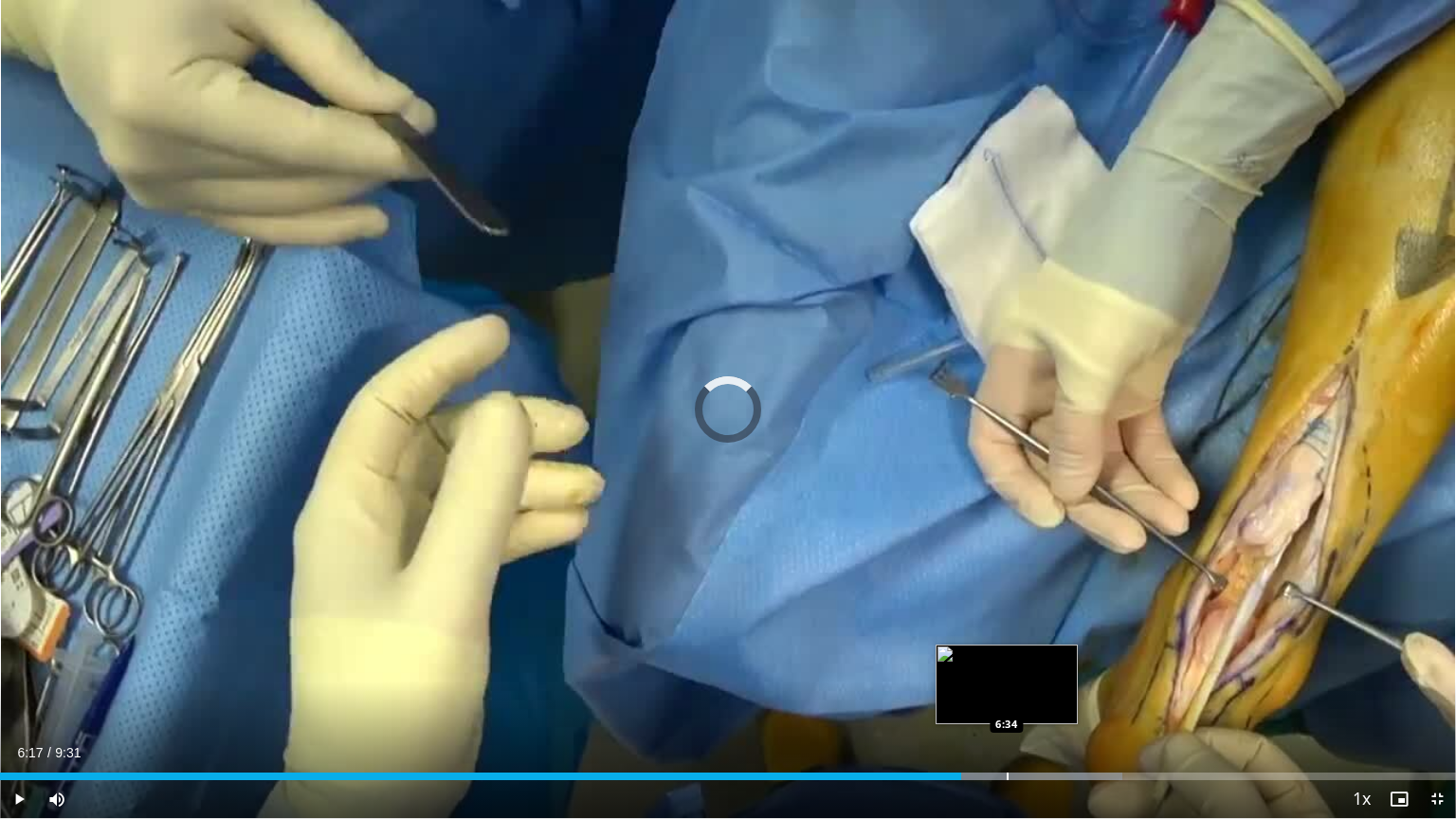 drag, startPoint x: 1007, startPoint y: 776, endPoint x: 1072, endPoint y: 777, distance: 65.00769 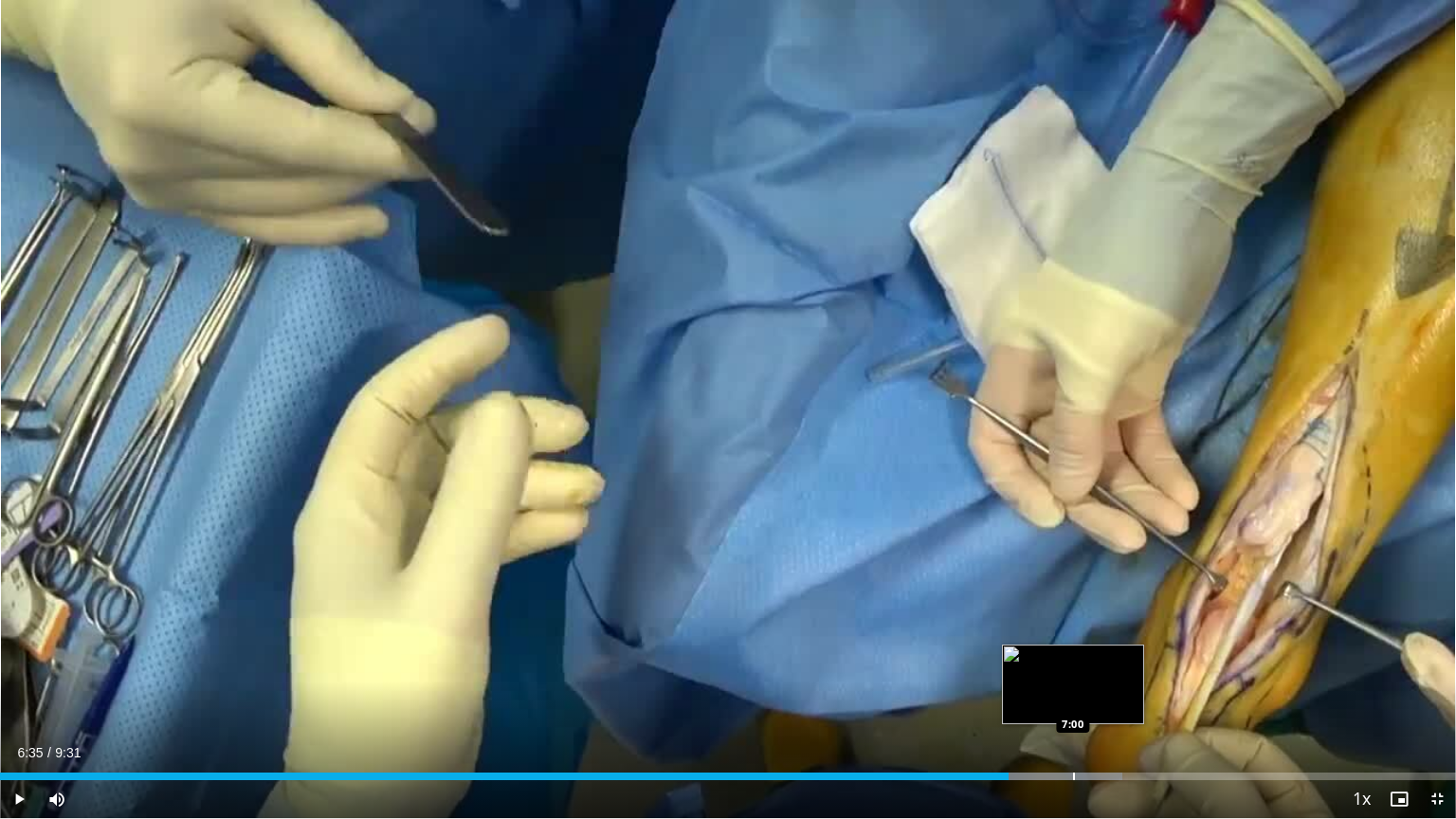 click at bounding box center (1074, 776) 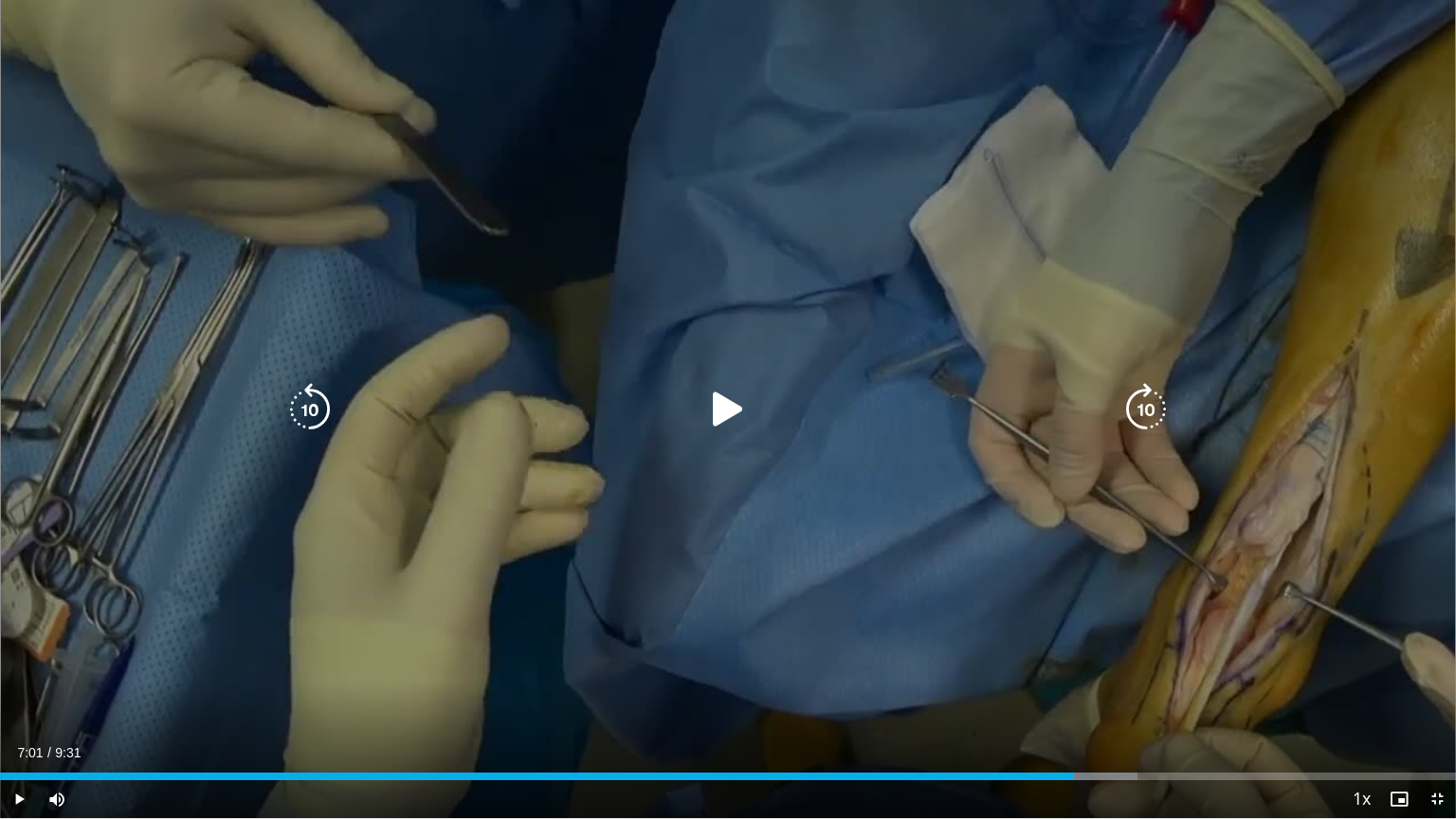 click on "10 seconds
Tap to unmute" at bounding box center (728, 409) 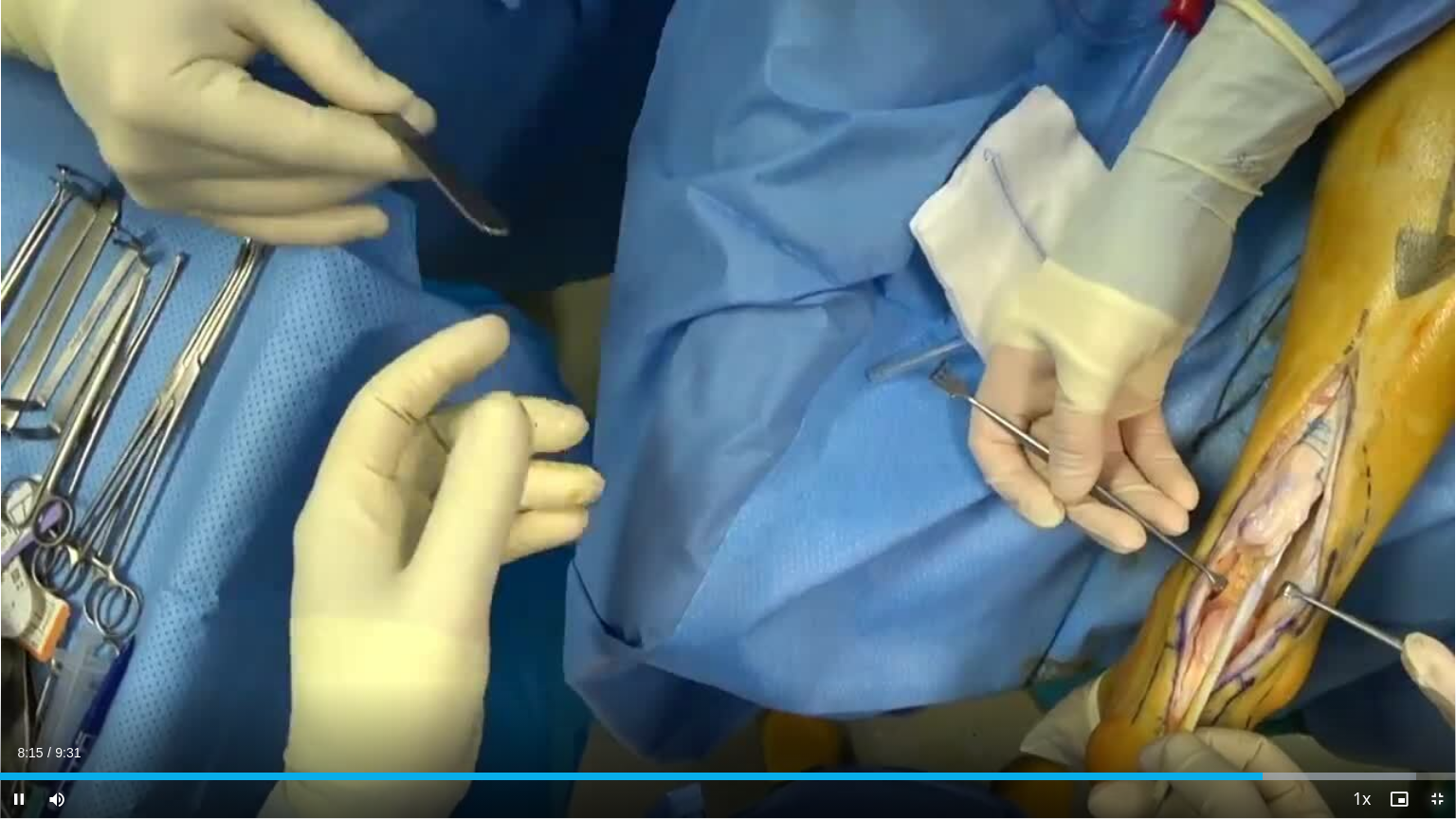 click at bounding box center (1437, 799) 